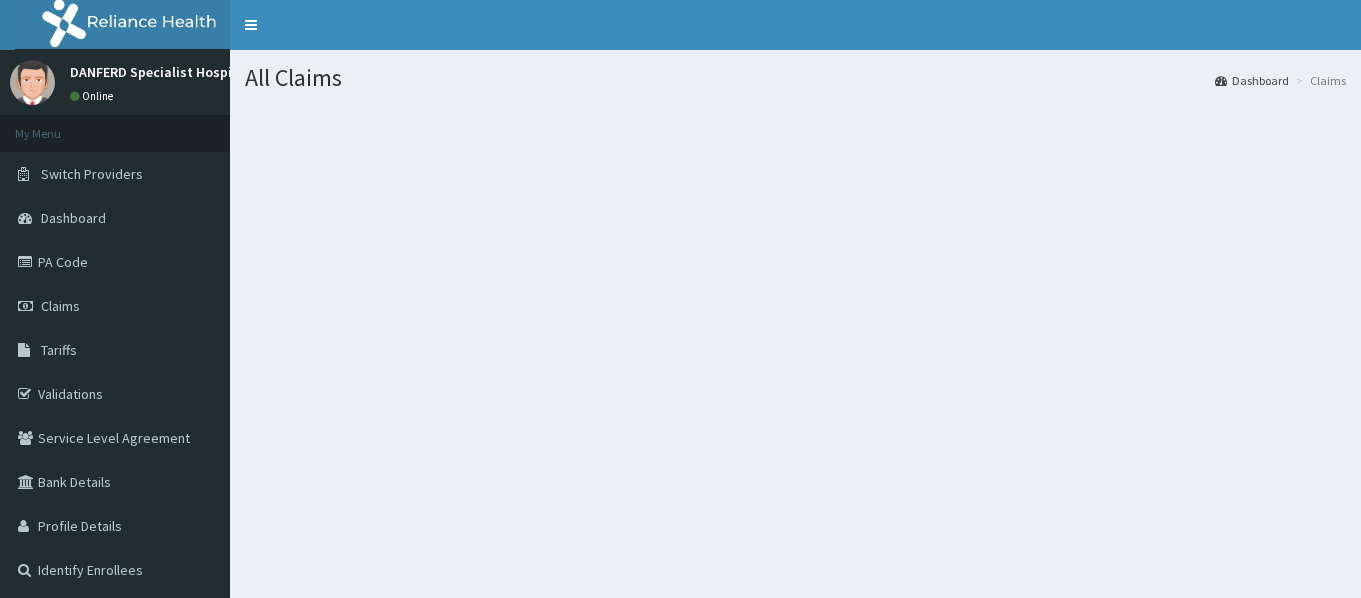 scroll, scrollTop: 0, scrollLeft: 0, axis: both 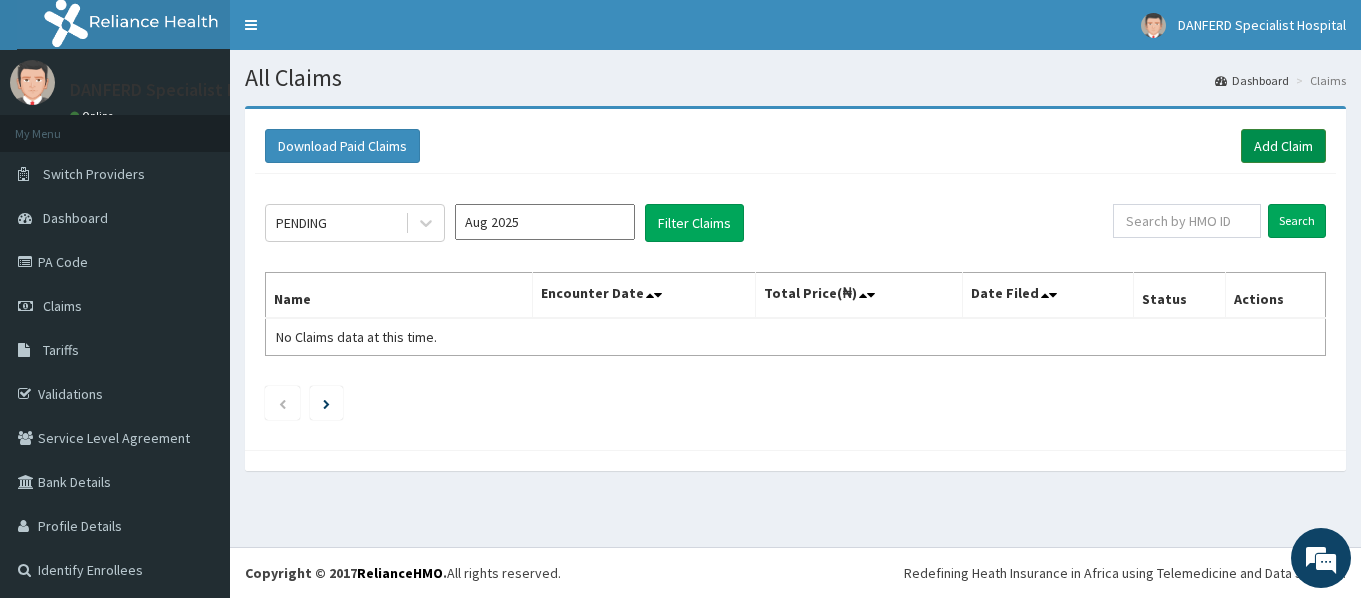 click on "Add Claim" at bounding box center (1283, 146) 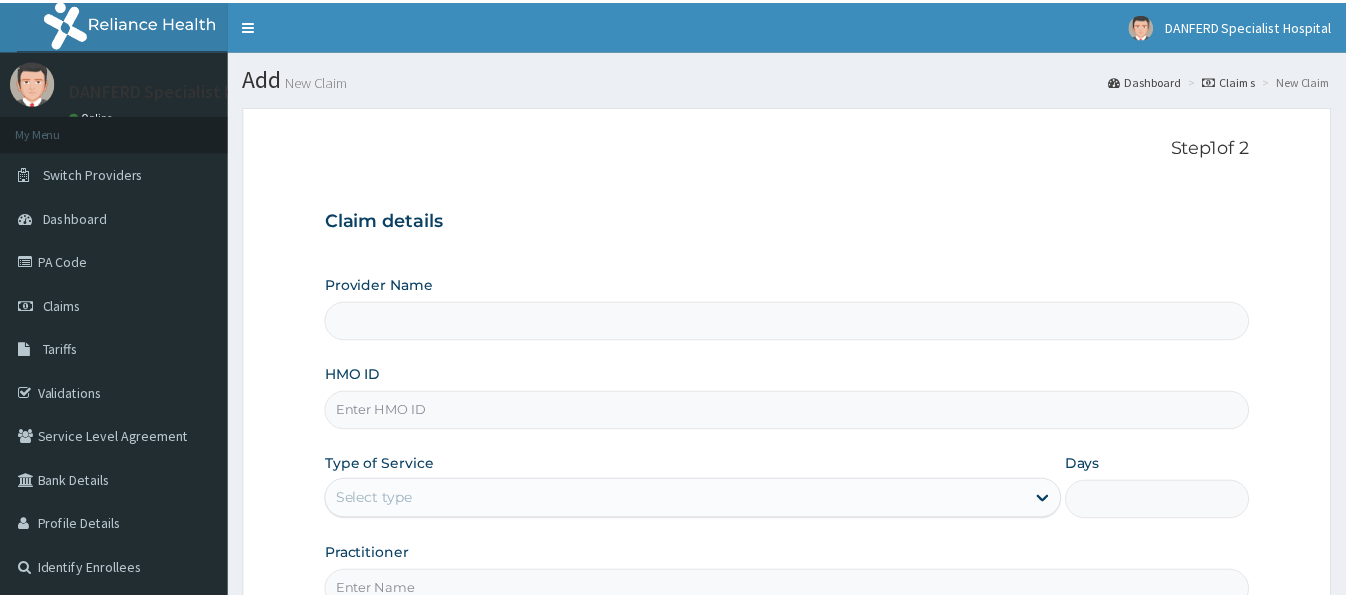 scroll, scrollTop: 0, scrollLeft: 0, axis: both 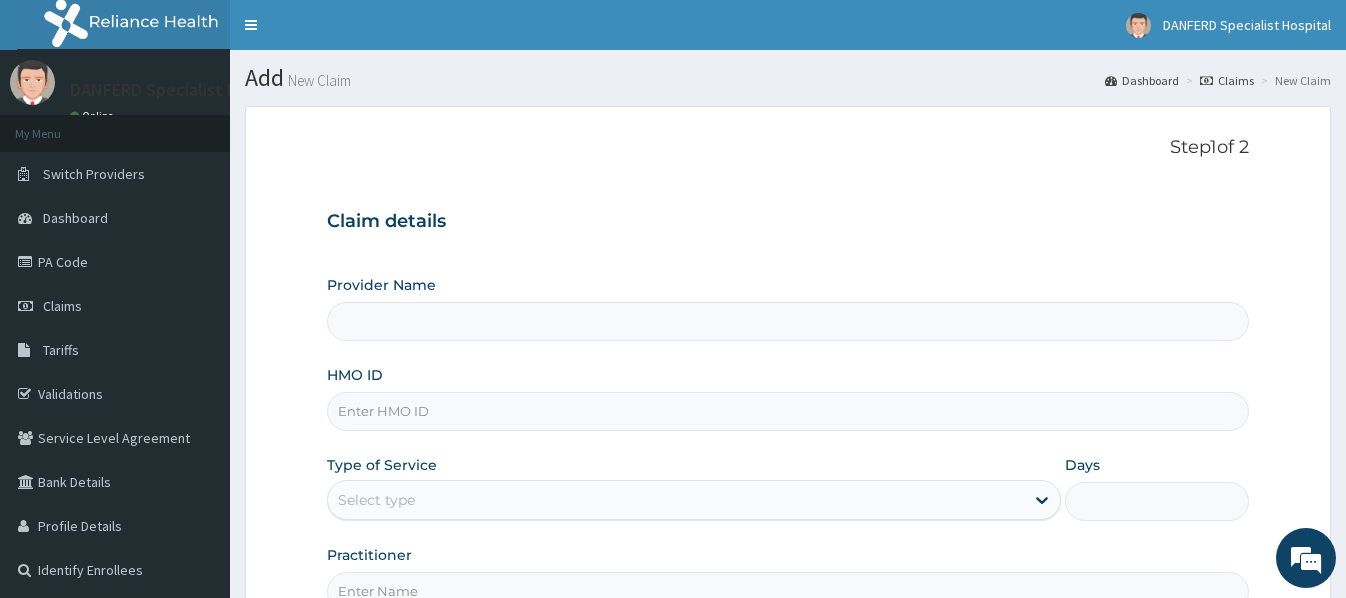 type on "DANFERD SPECIALIST HOSPITAL" 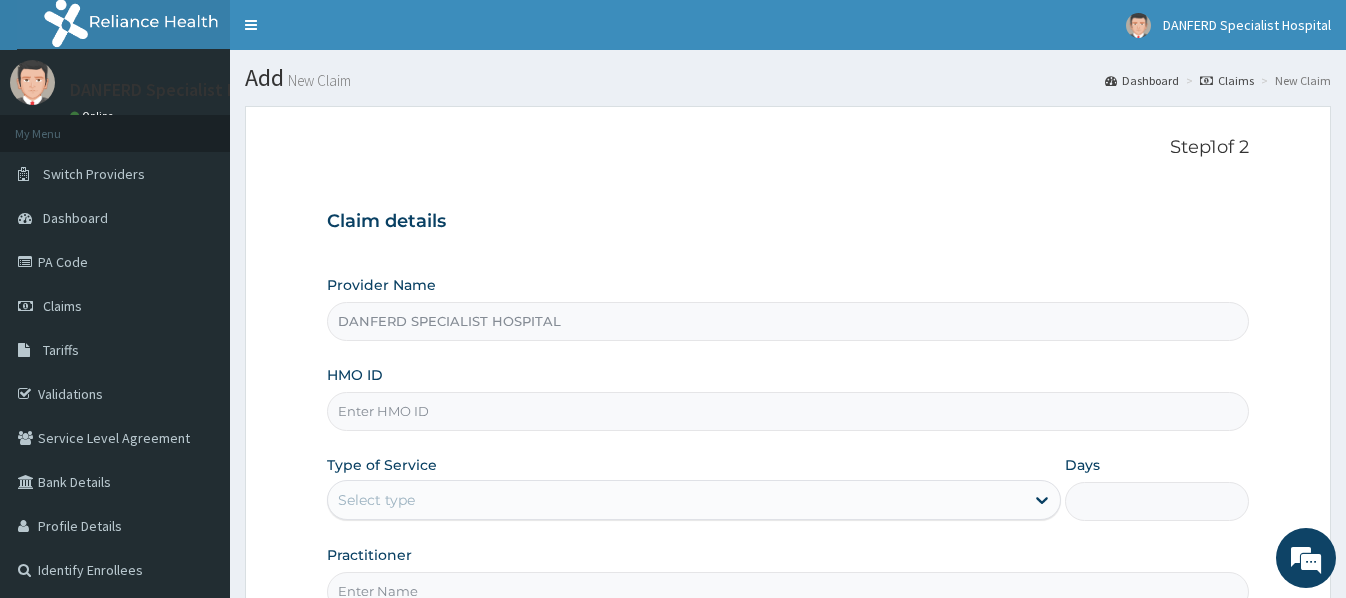 scroll, scrollTop: 0, scrollLeft: 0, axis: both 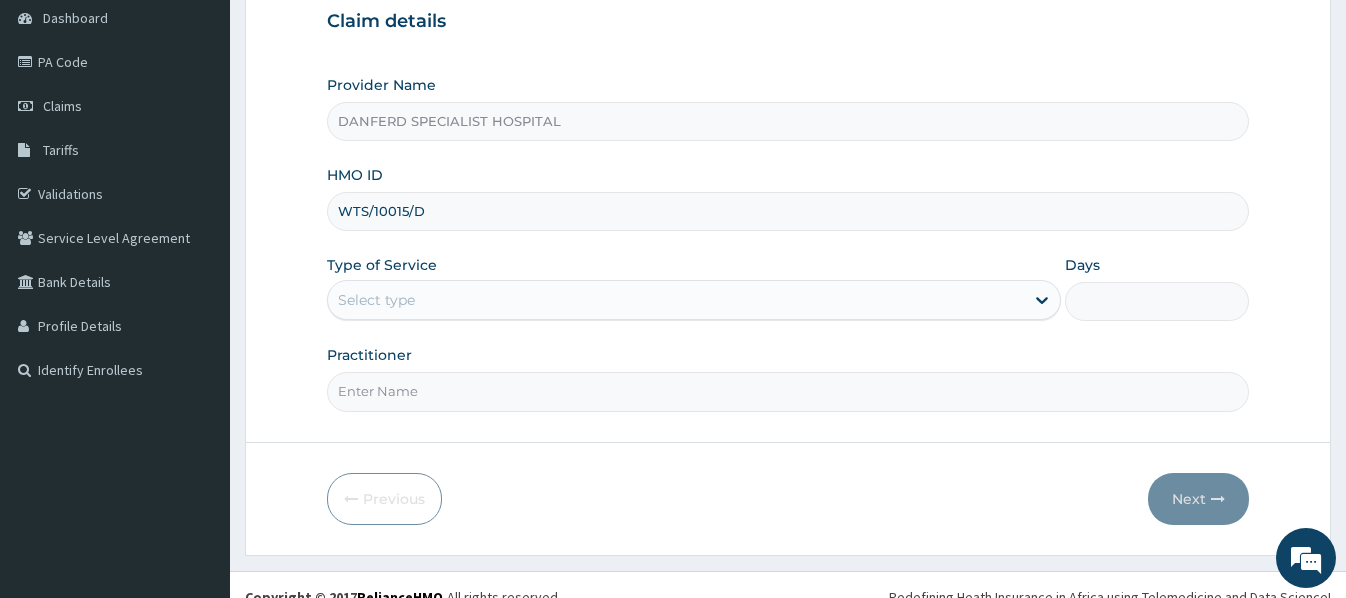 type on "WTS/10015/D" 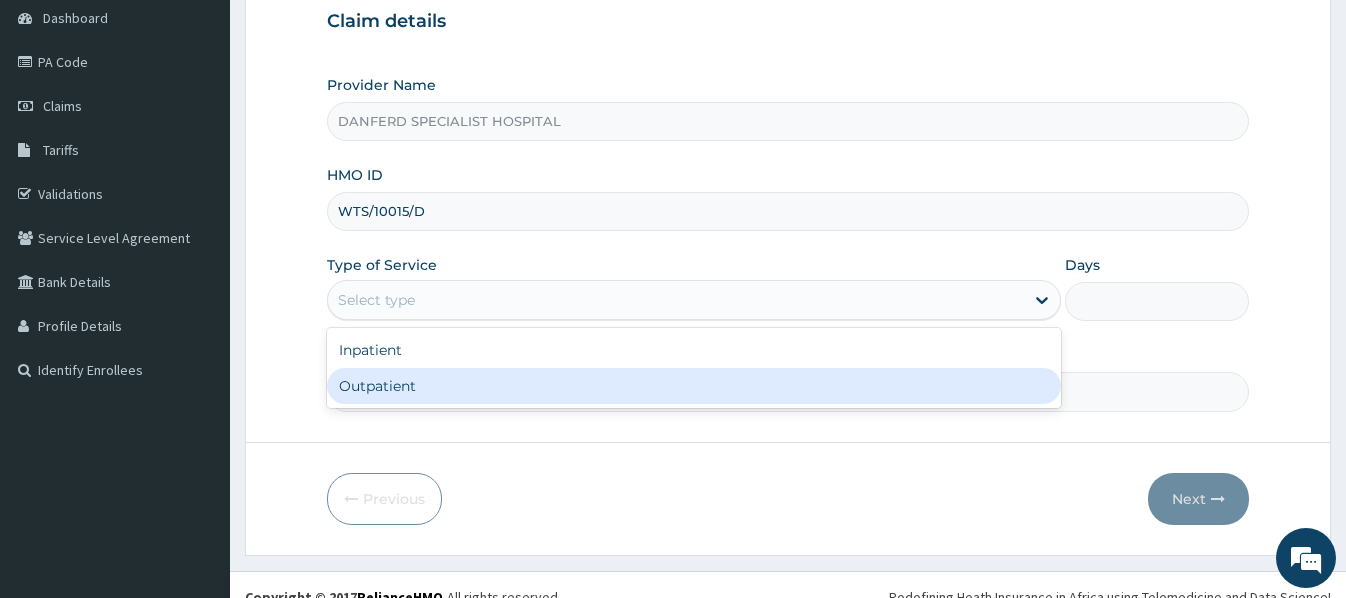 click on "Outpatient" at bounding box center [694, 386] 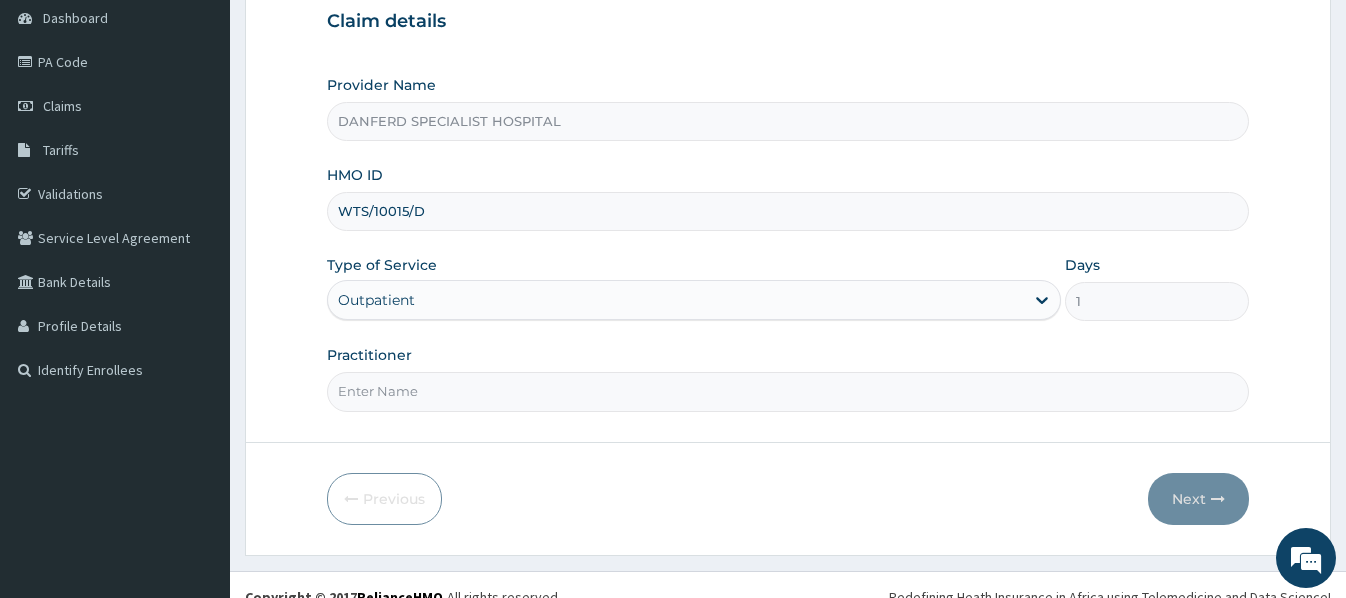 click on "Practitioner" at bounding box center [787, 391] 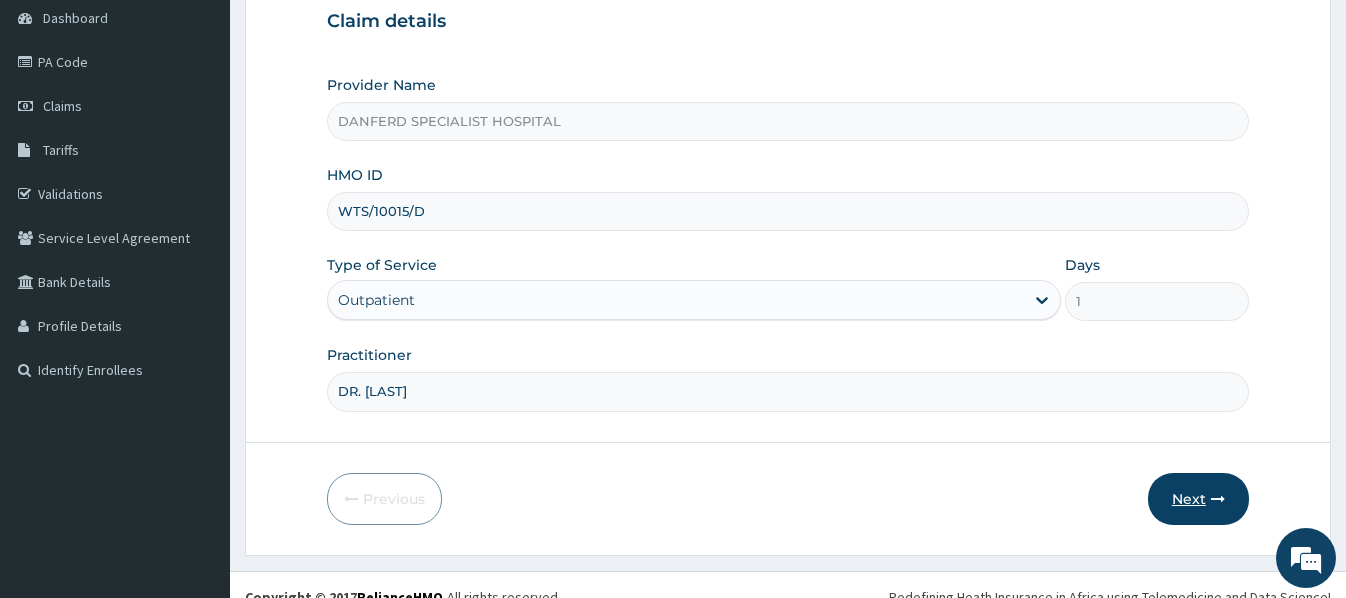 type on "DR. THEOPHILUS" 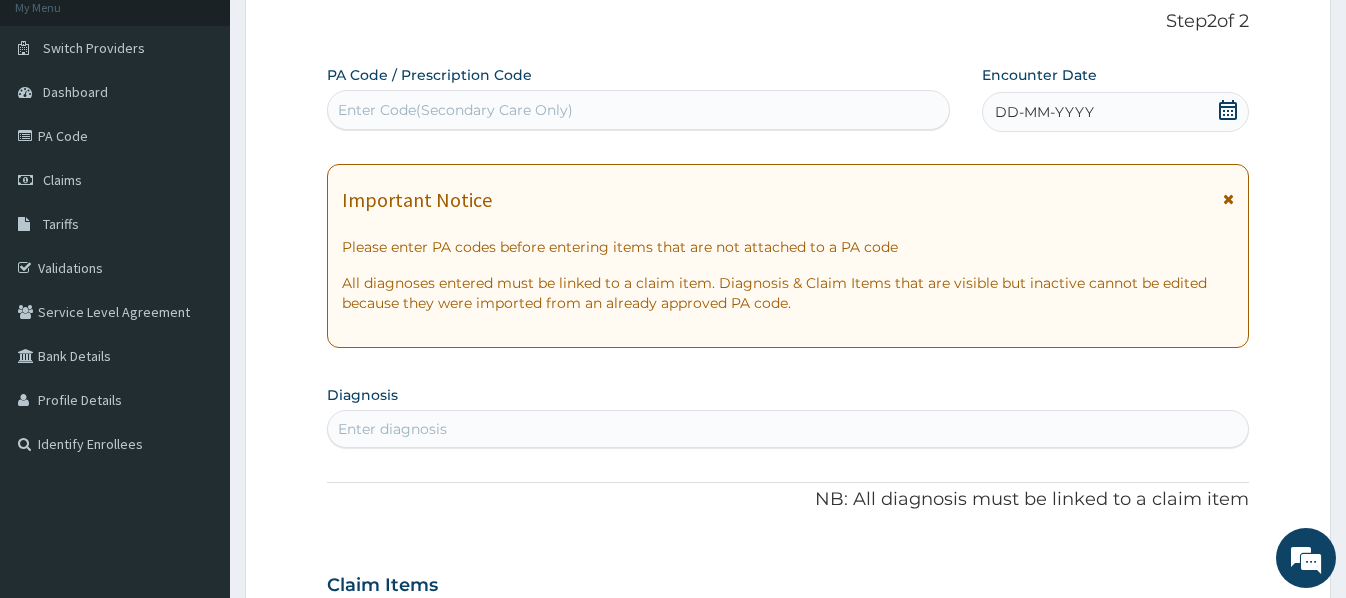 scroll, scrollTop: 100, scrollLeft: 0, axis: vertical 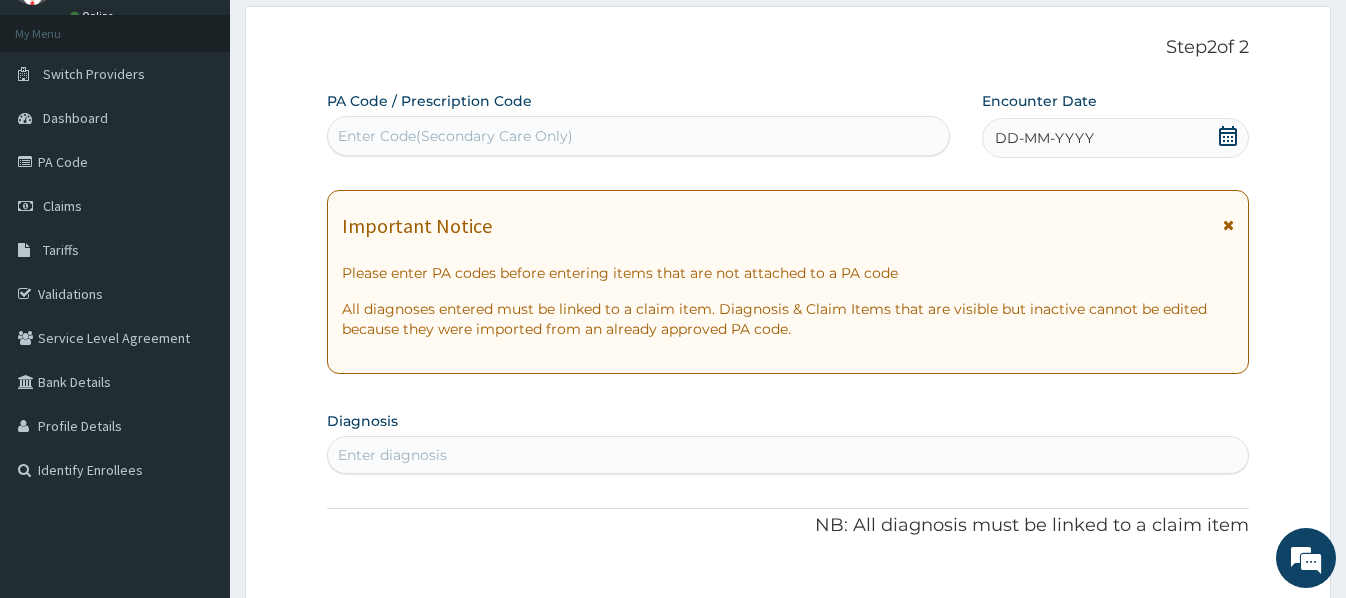 click on "DD-MM-YYYY" at bounding box center [1044, 138] 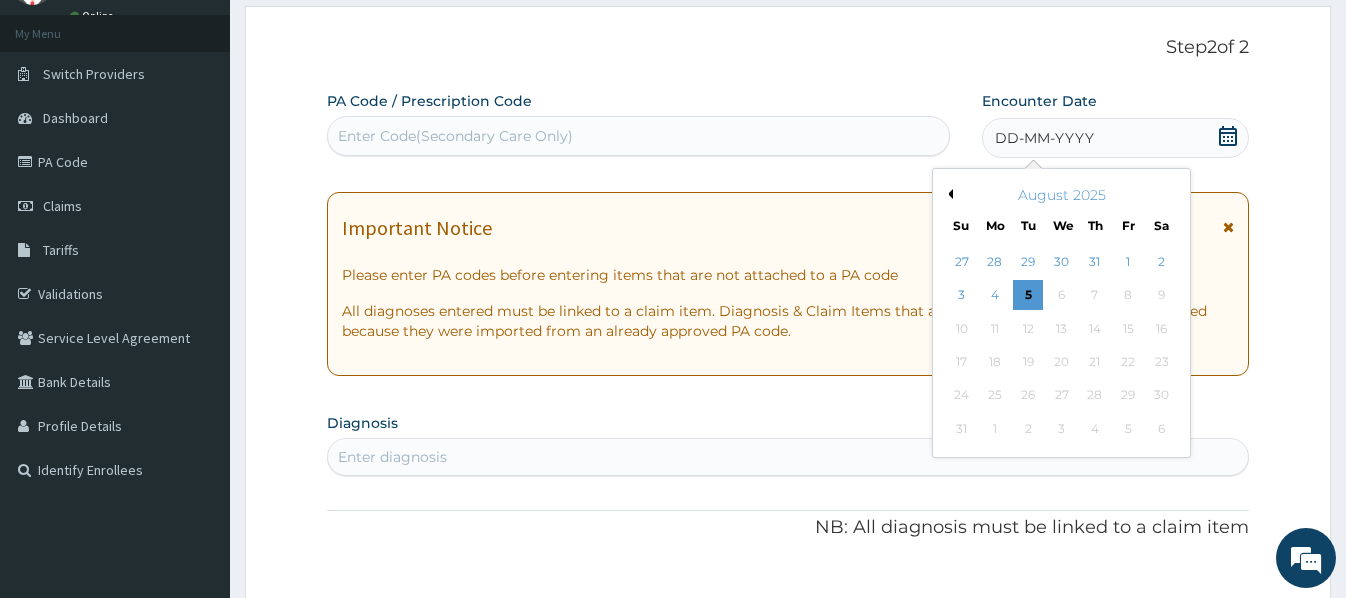 click on "August 2025" at bounding box center (1061, 195) 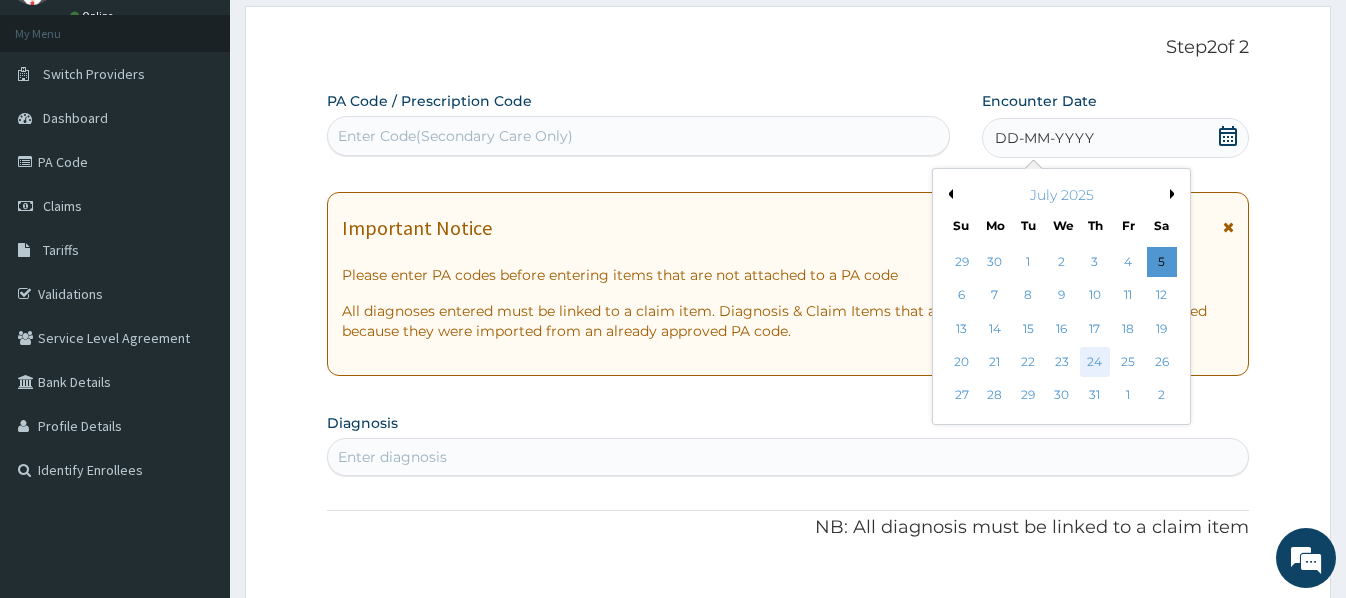 click on "24" at bounding box center [1095, 362] 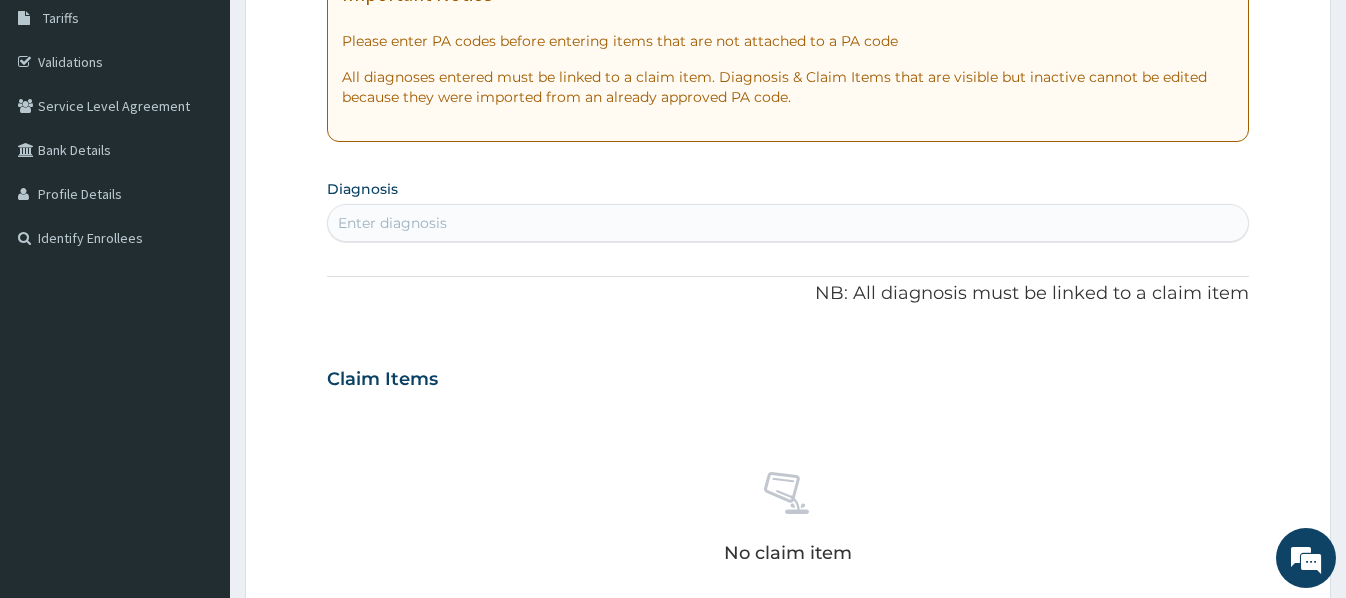 scroll, scrollTop: 400, scrollLeft: 0, axis: vertical 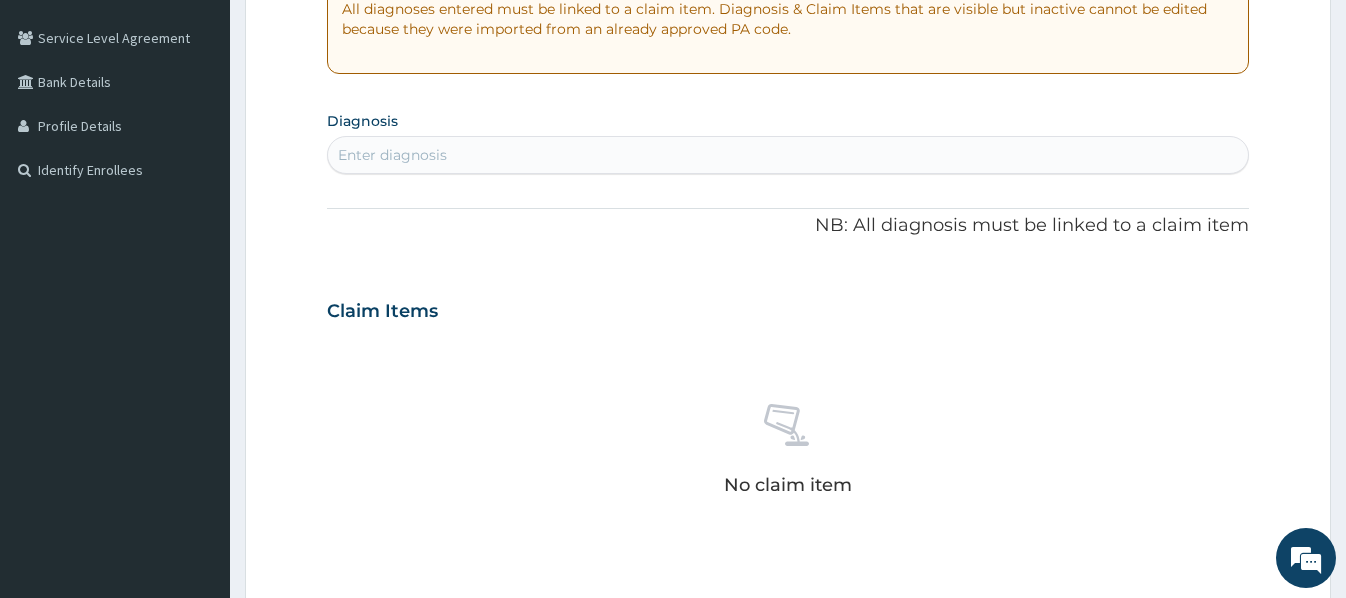 click on "Enter diagnosis" at bounding box center [787, 155] 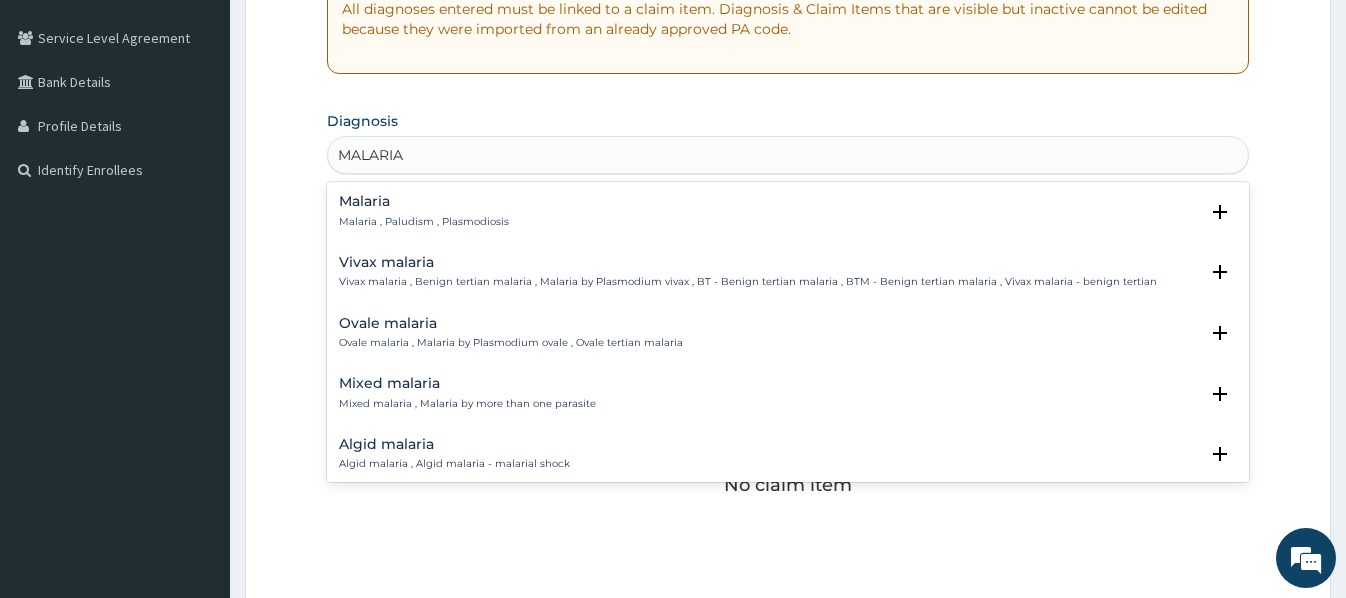 type on "MALARIA" 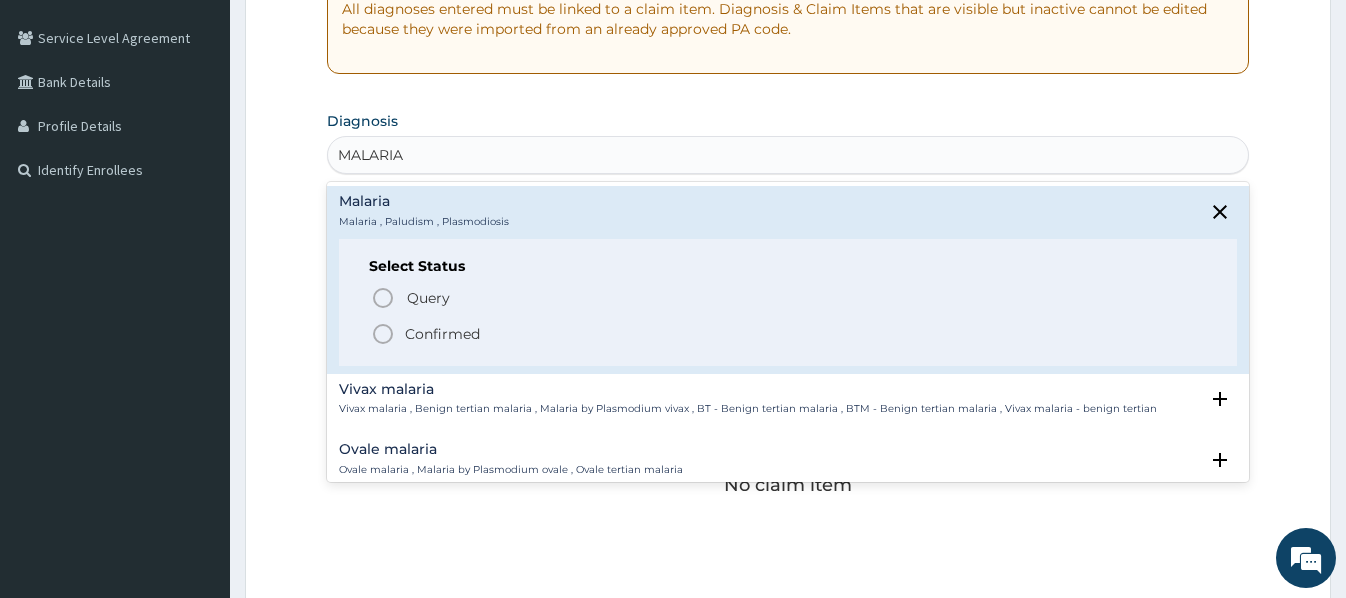 click on "Confirmed" at bounding box center (442, 334) 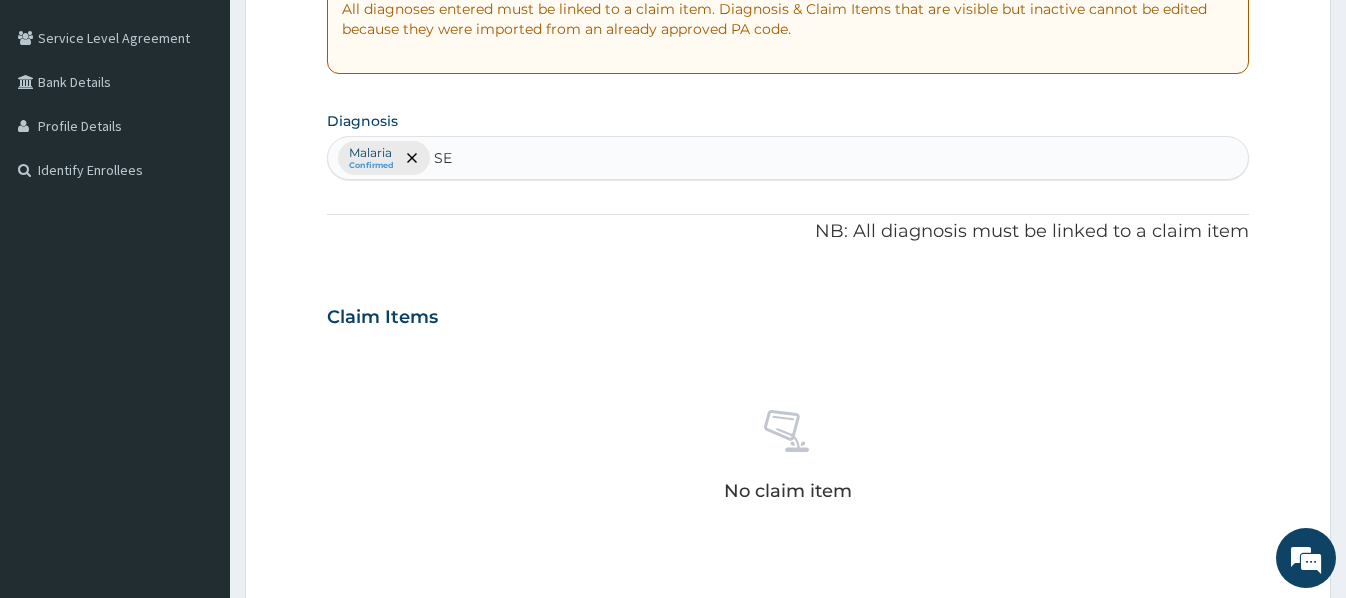 type on "SEP" 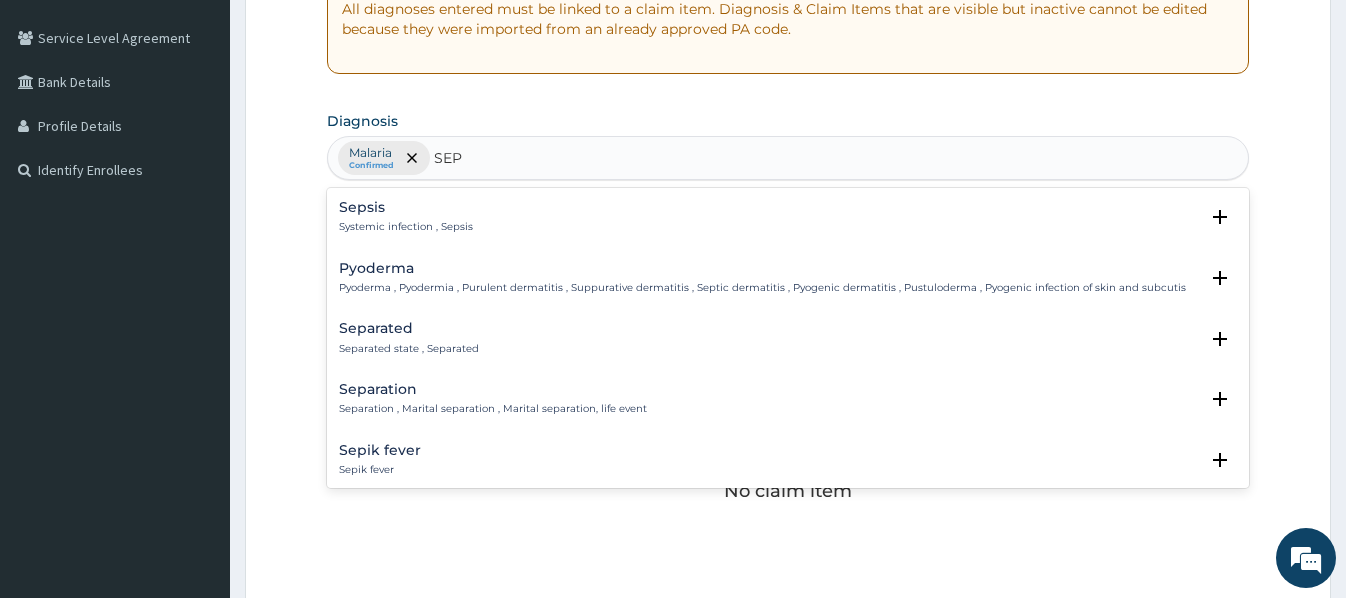 click on "Sepsis" at bounding box center (406, 207) 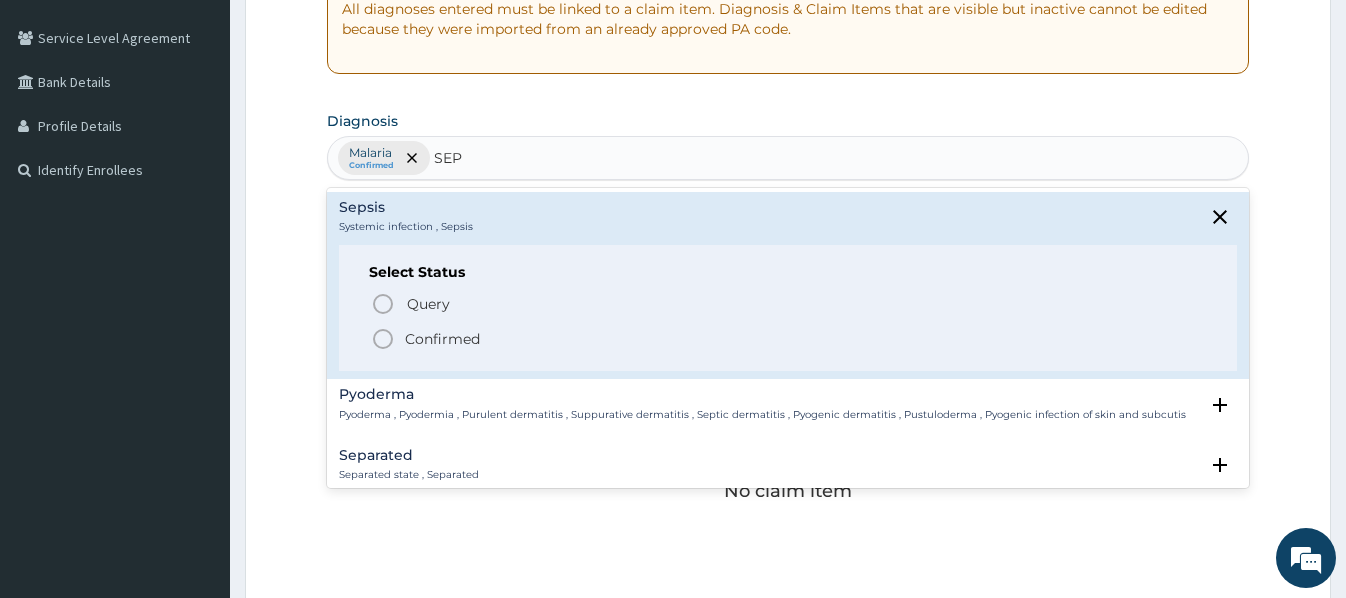 click on "Confirmed" at bounding box center (442, 339) 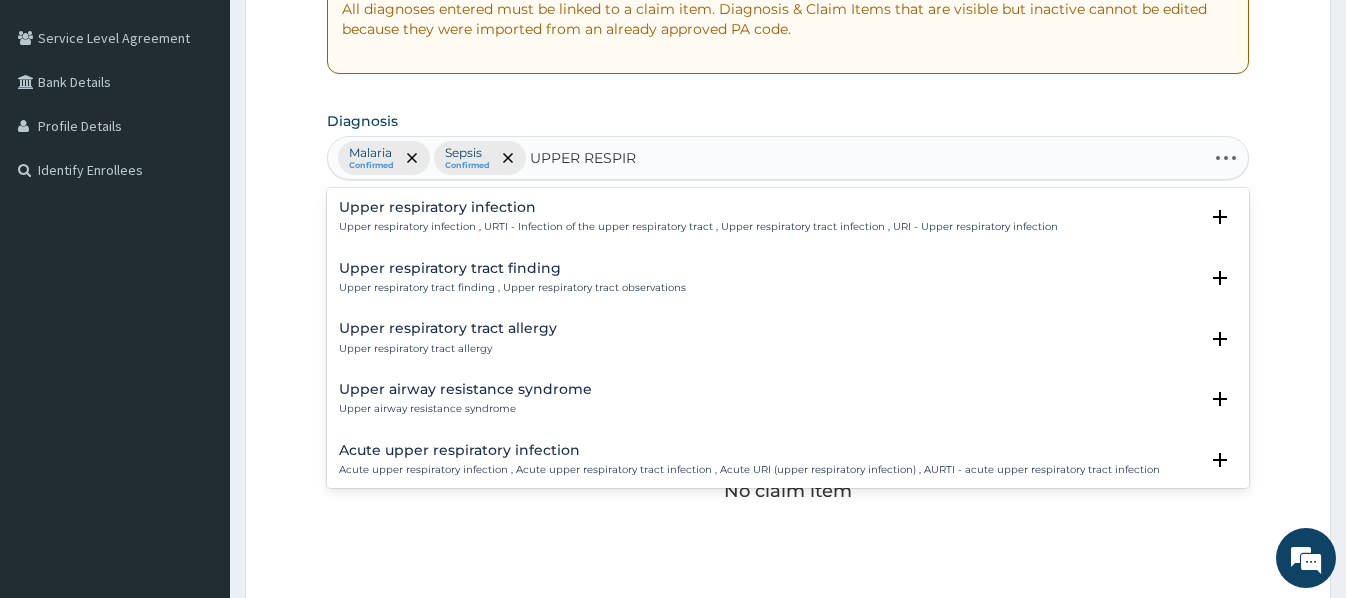 type on "UPPER RESPIRA" 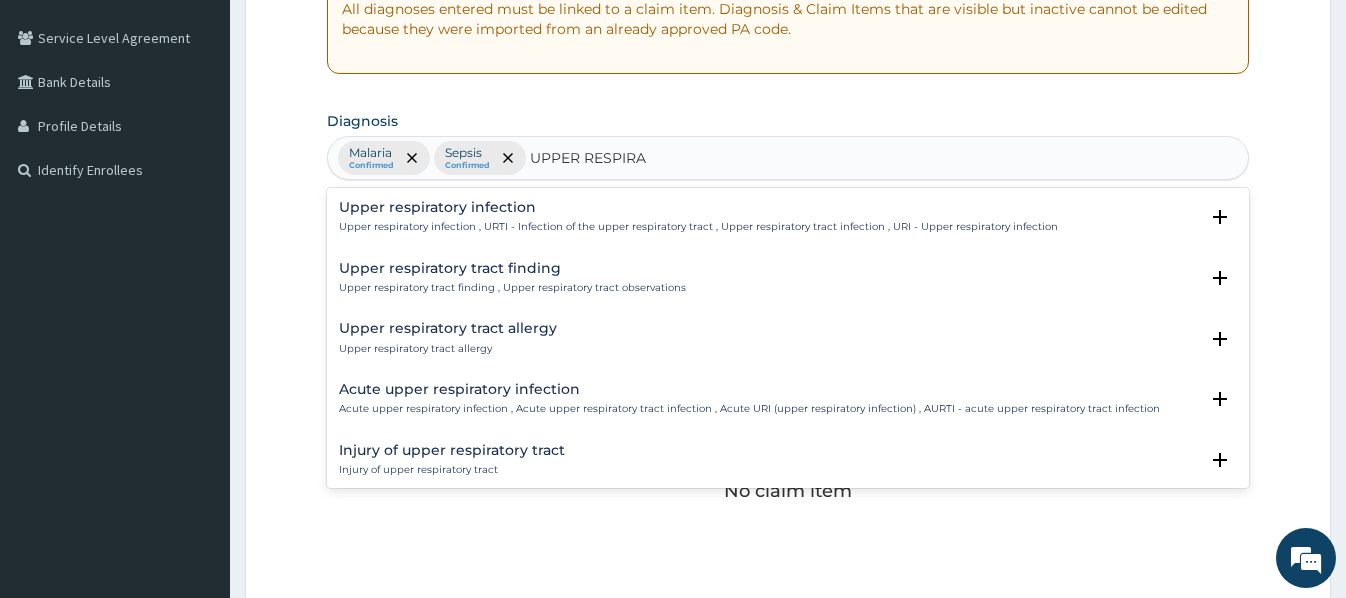click on "Upper respiratory infection" at bounding box center (698, 207) 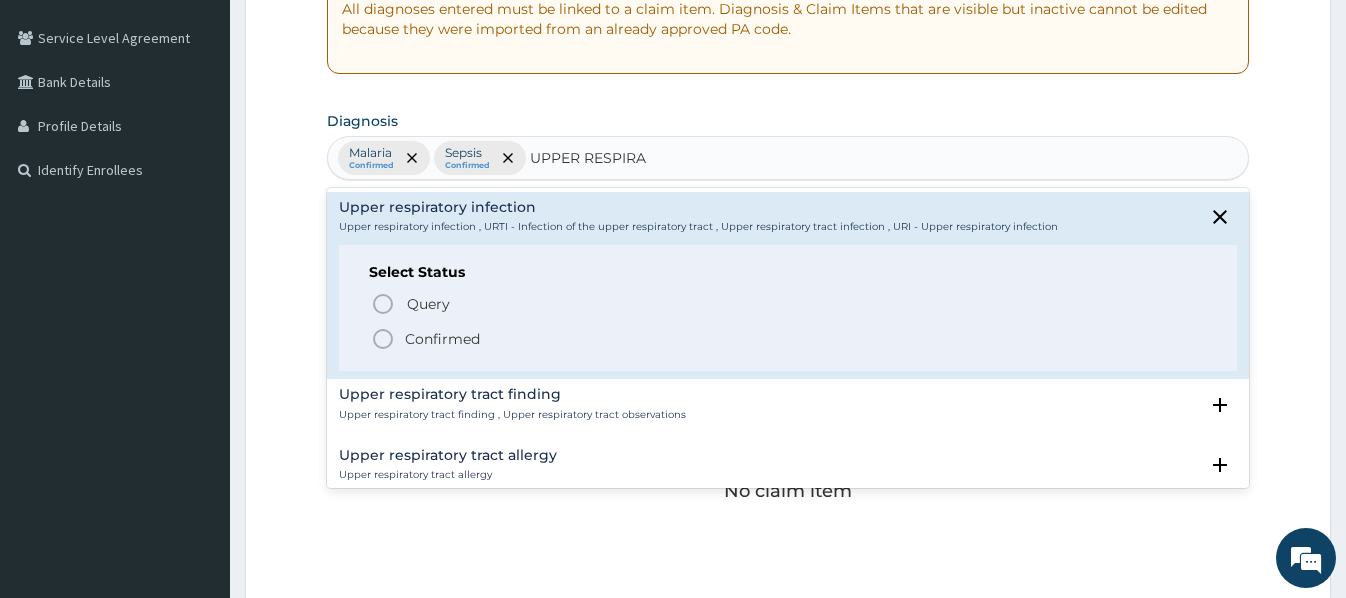 click on "Confirmed" at bounding box center [442, 339] 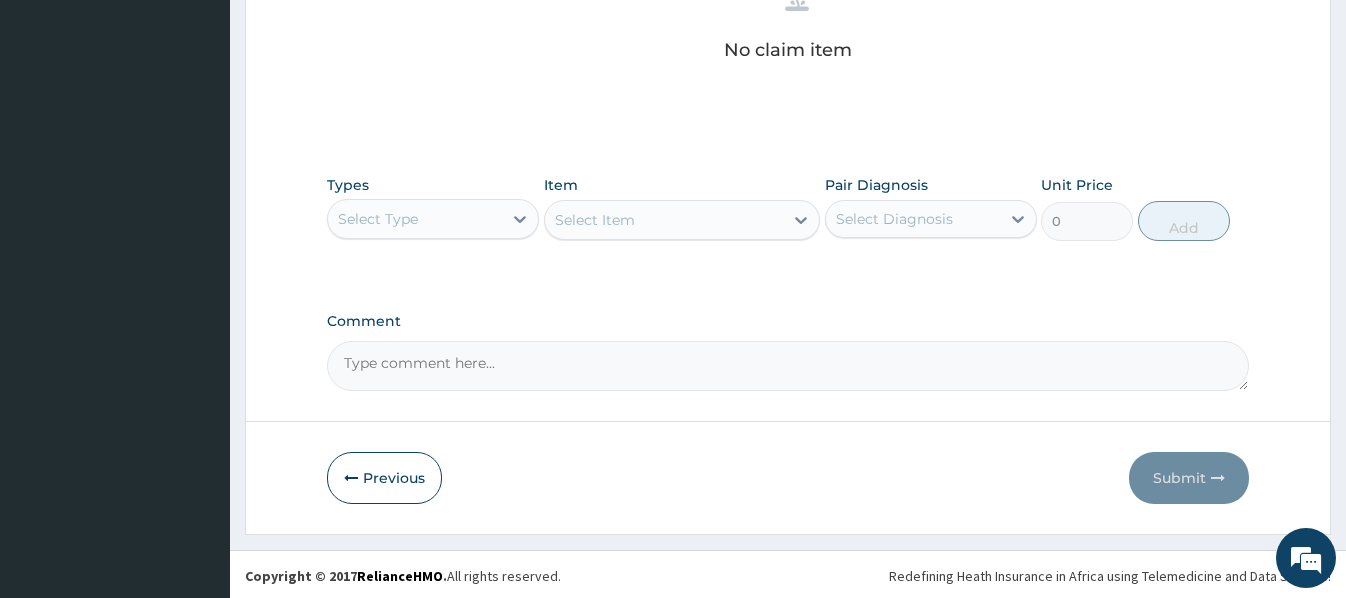 scroll, scrollTop: 844, scrollLeft: 0, axis: vertical 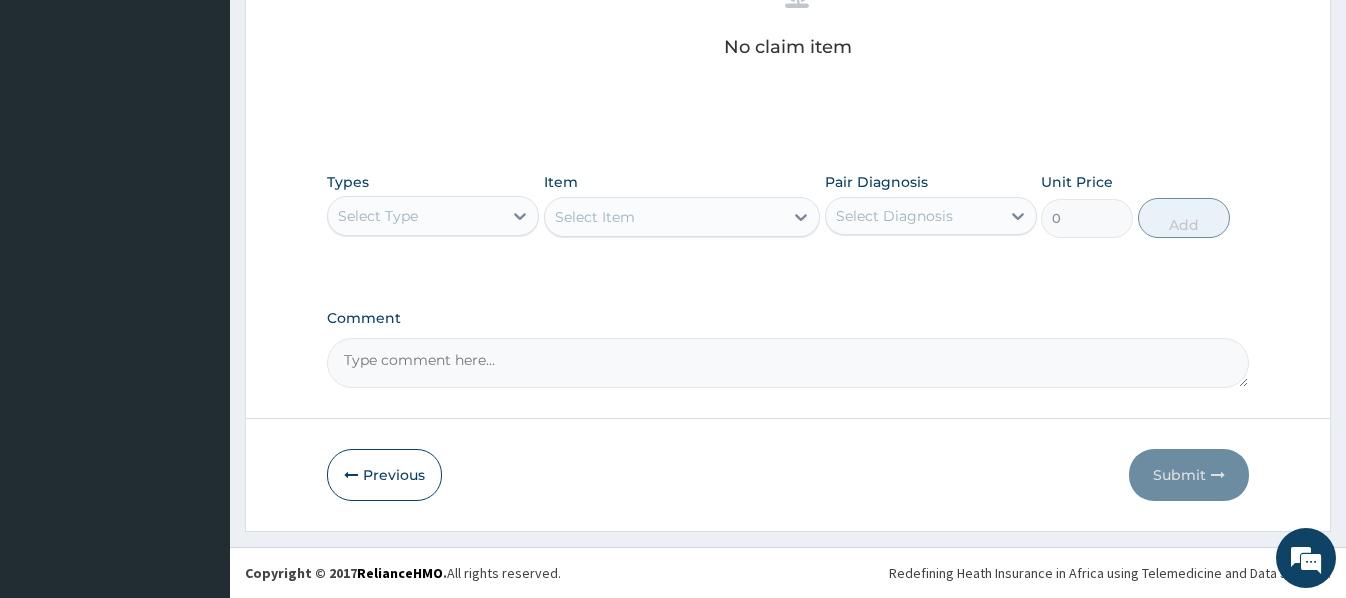 click on "Select Type" at bounding box center (415, 216) 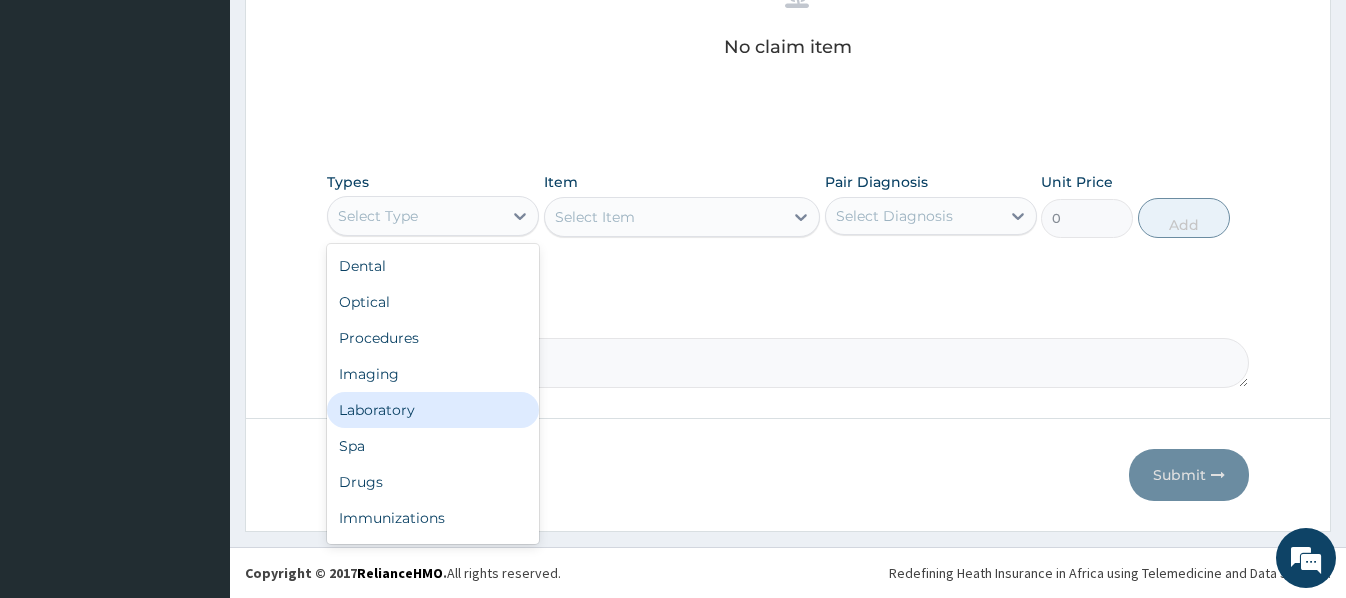 click on "Laboratory" at bounding box center (433, 410) 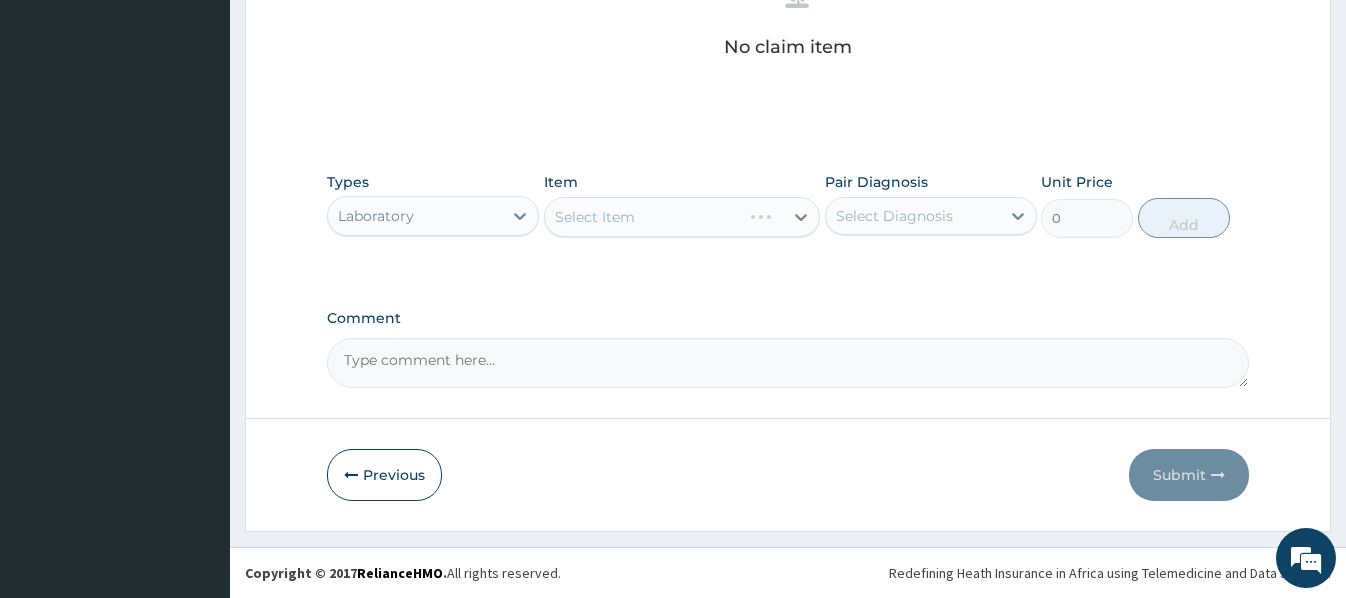 click on "Select Item" at bounding box center [682, 217] 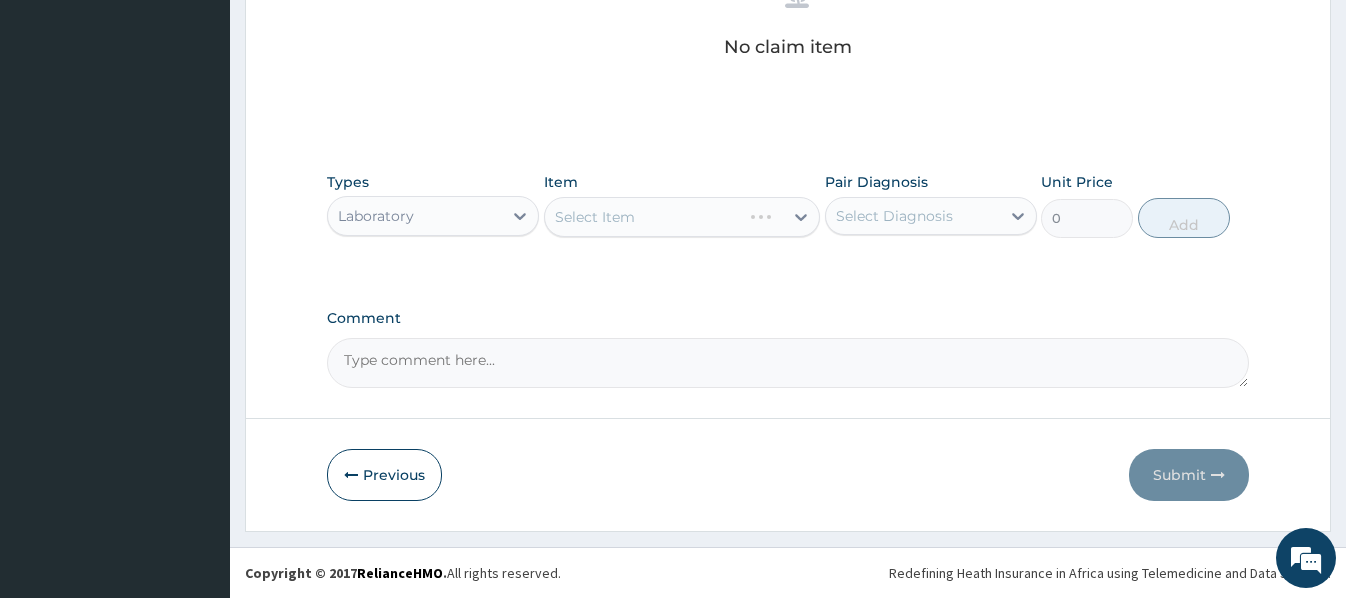 click on "Select Item" at bounding box center [682, 217] 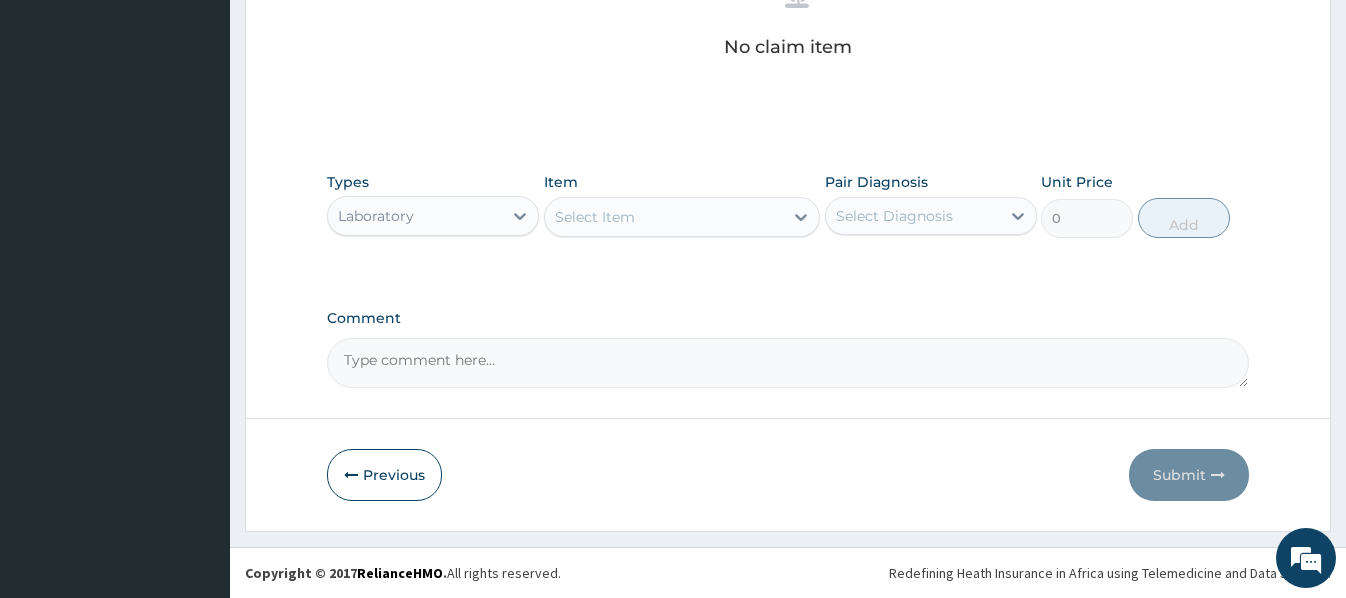 click on "Select Item" at bounding box center [664, 217] 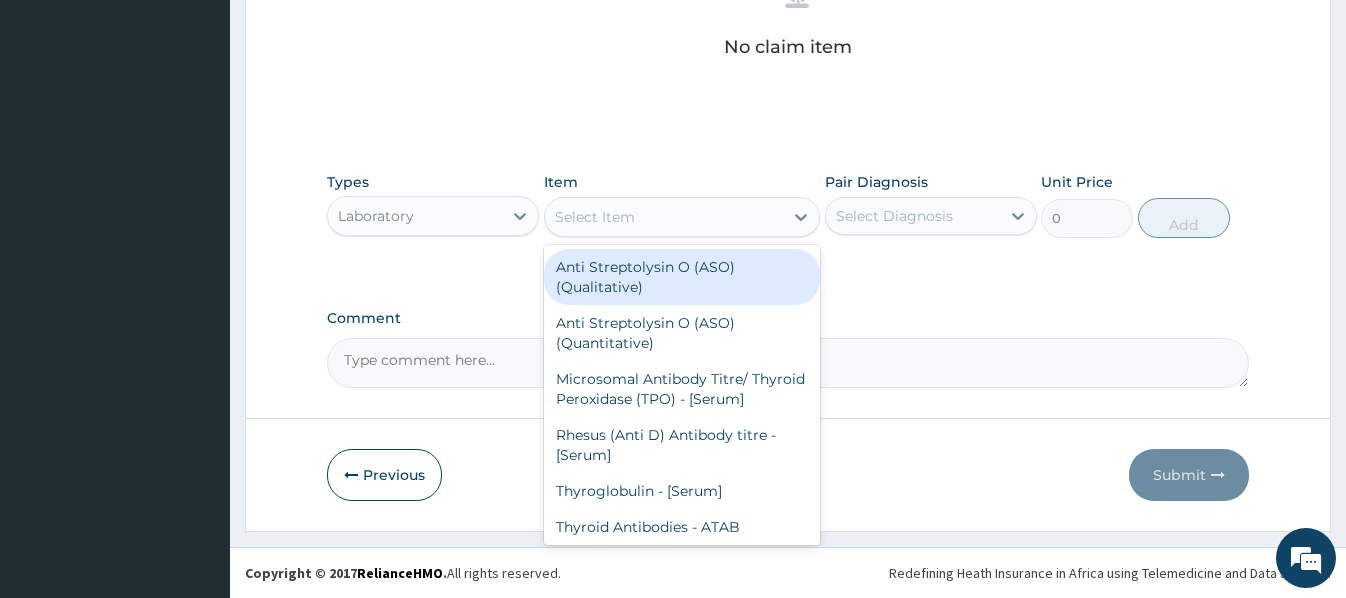 click on "Select Item" at bounding box center (664, 217) 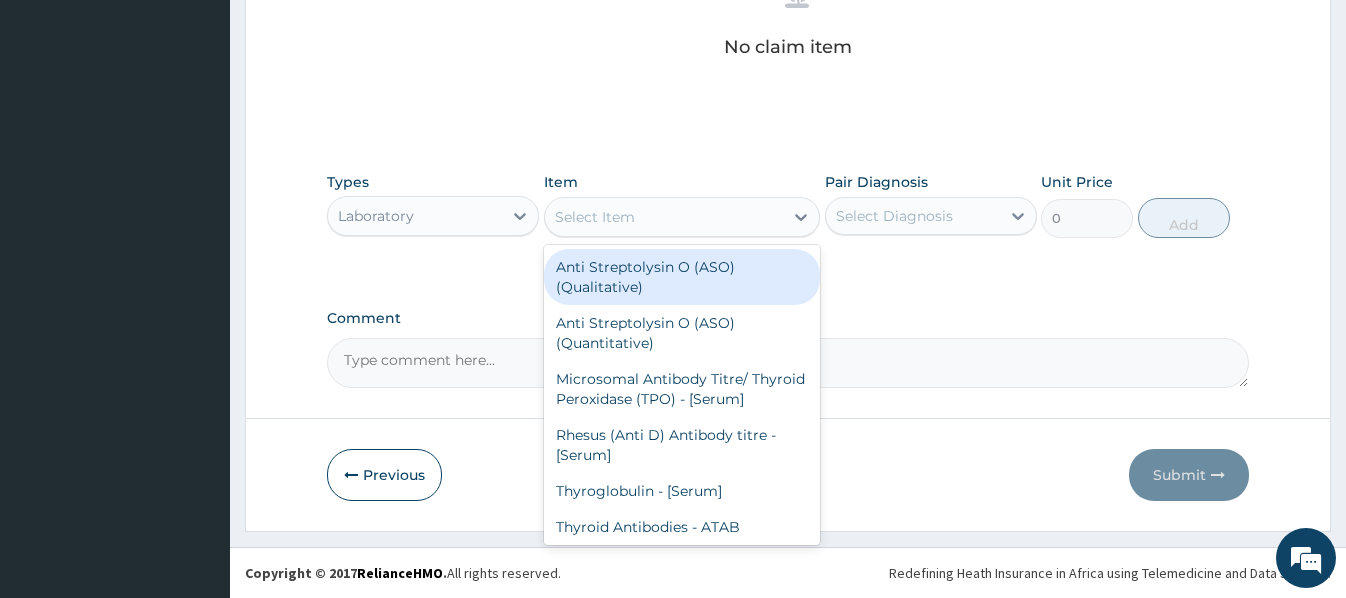 click on "Select Item" at bounding box center (664, 217) 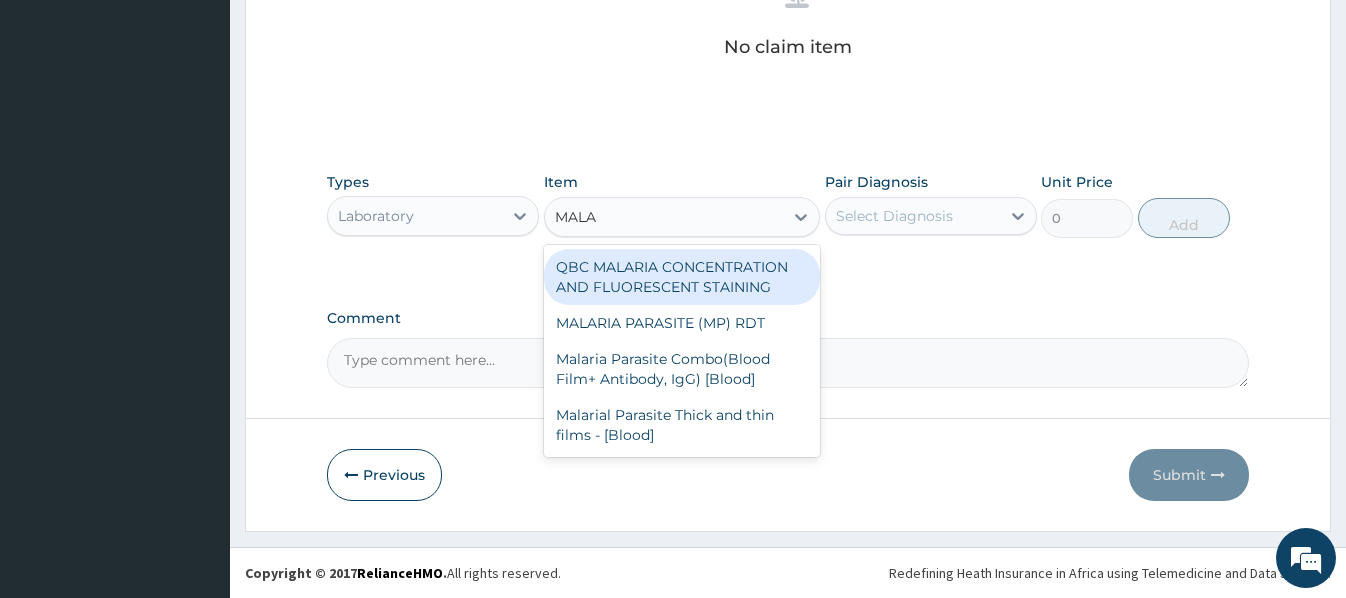 type on "MALAR" 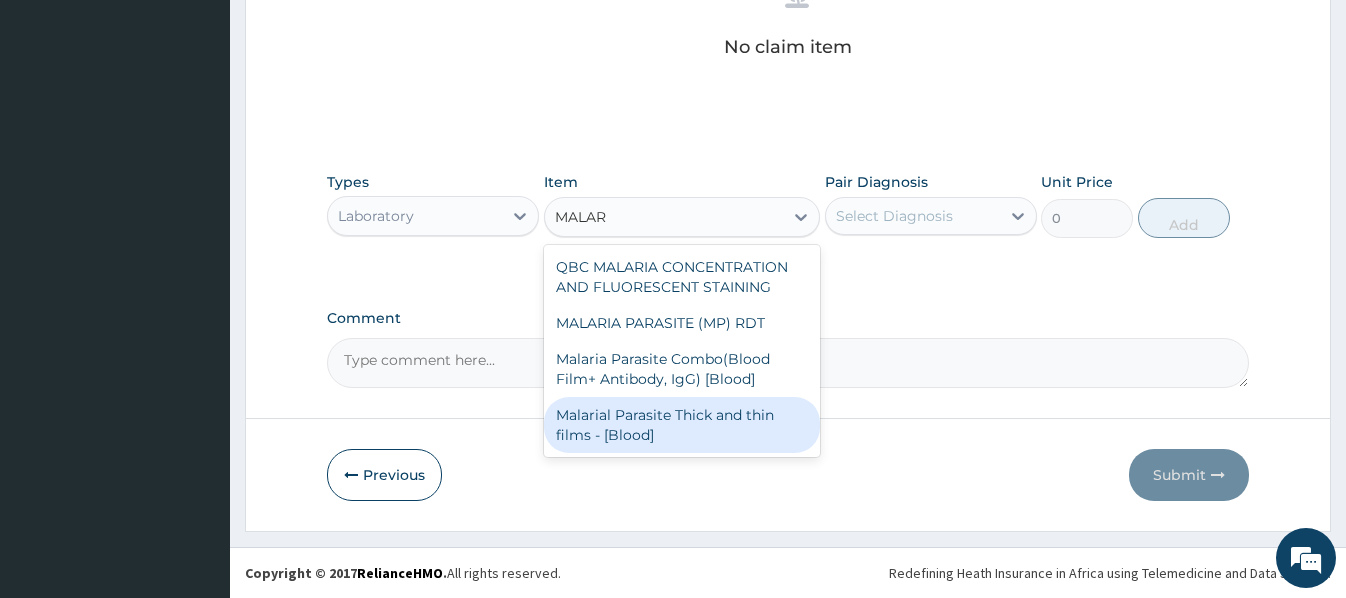 click on "Malarial Parasite Thick and thin films - [Blood]" at bounding box center [682, 425] 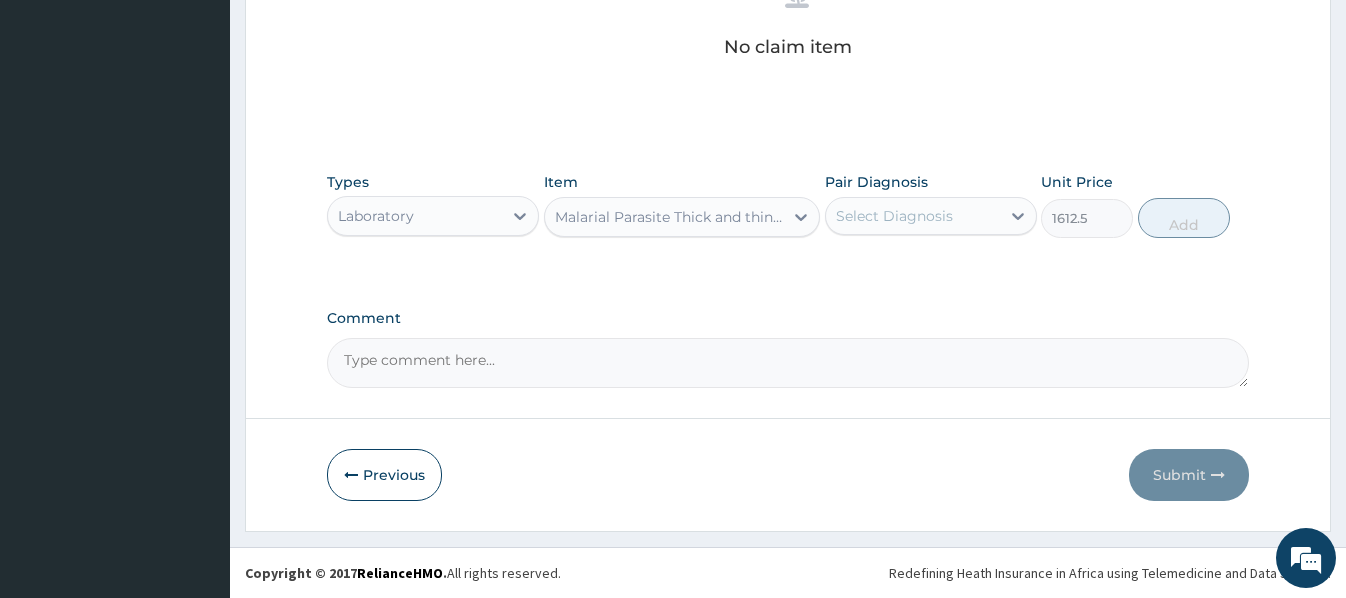 click on "Select Diagnosis" at bounding box center (894, 216) 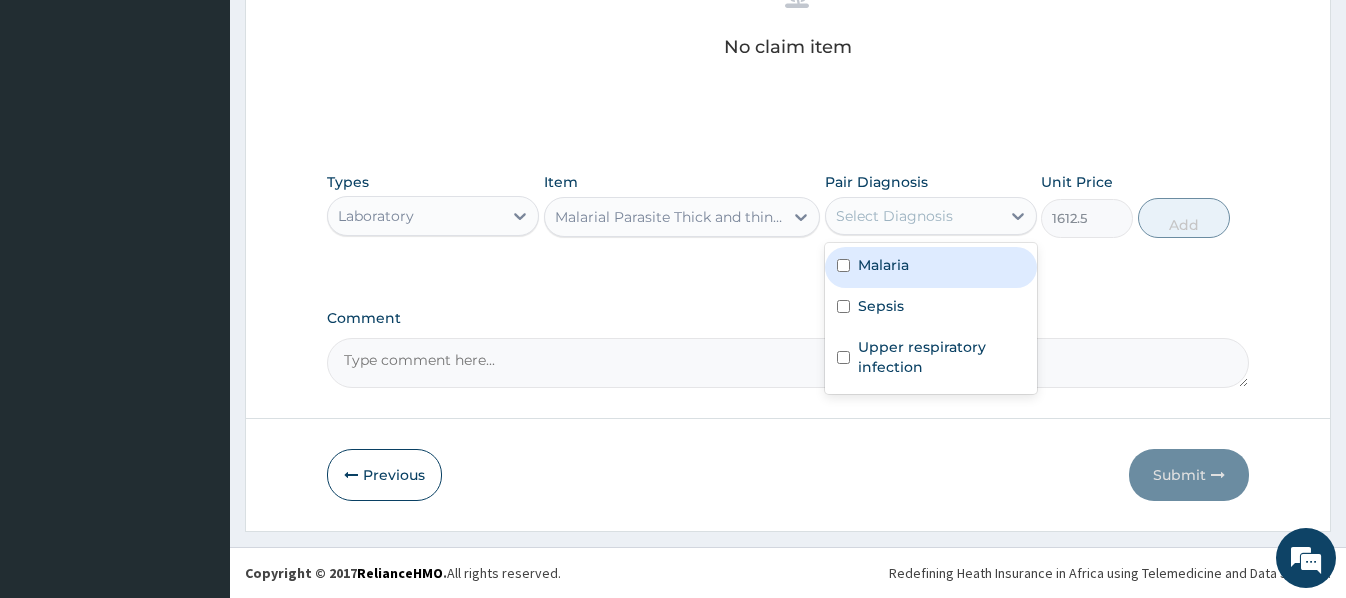click on "Malaria" at bounding box center (931, 267) 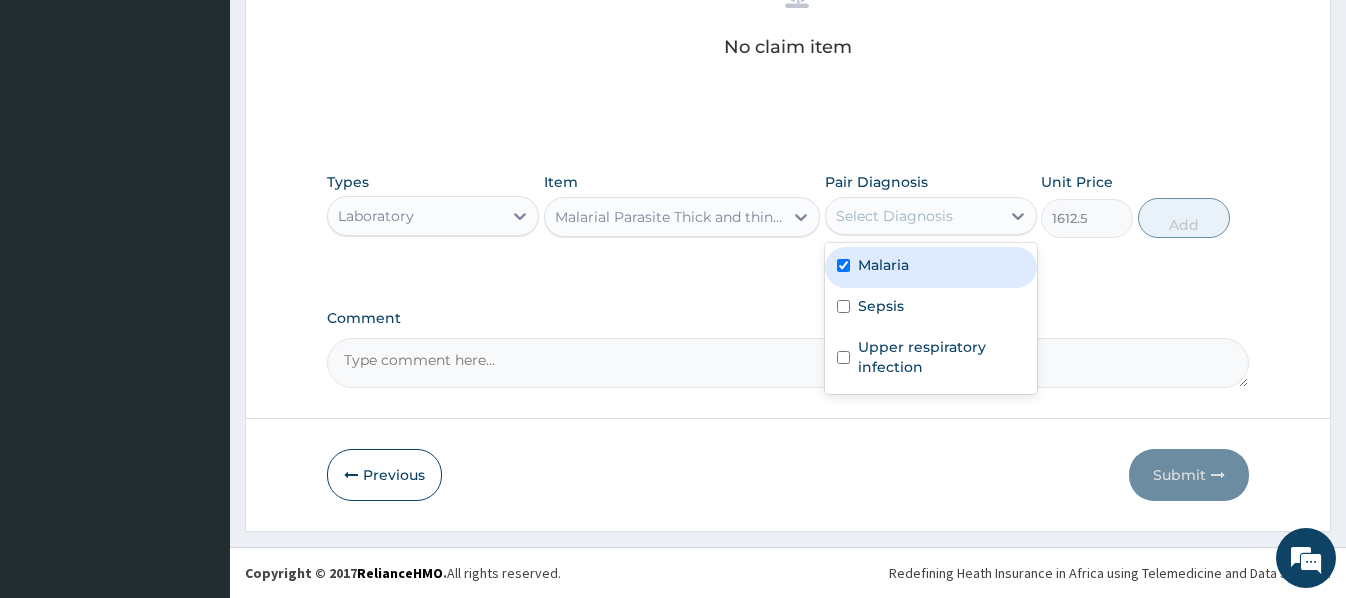 checkbox on "true" 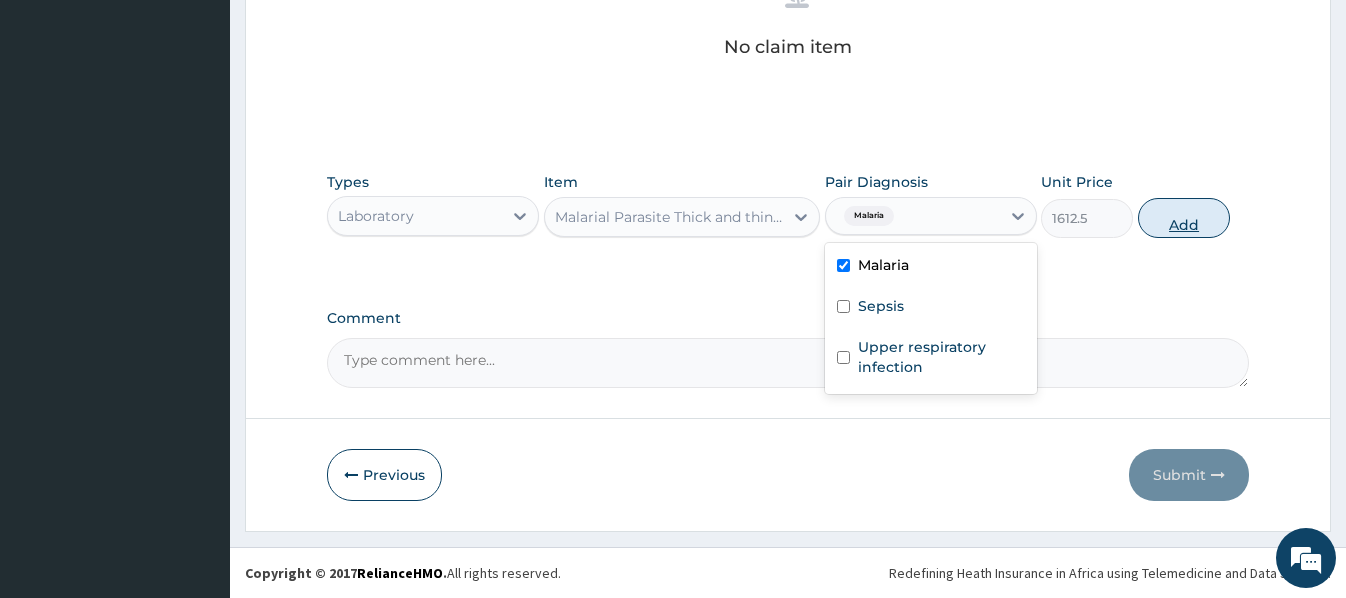 click on "Add" at bounding box center [1184, 218] 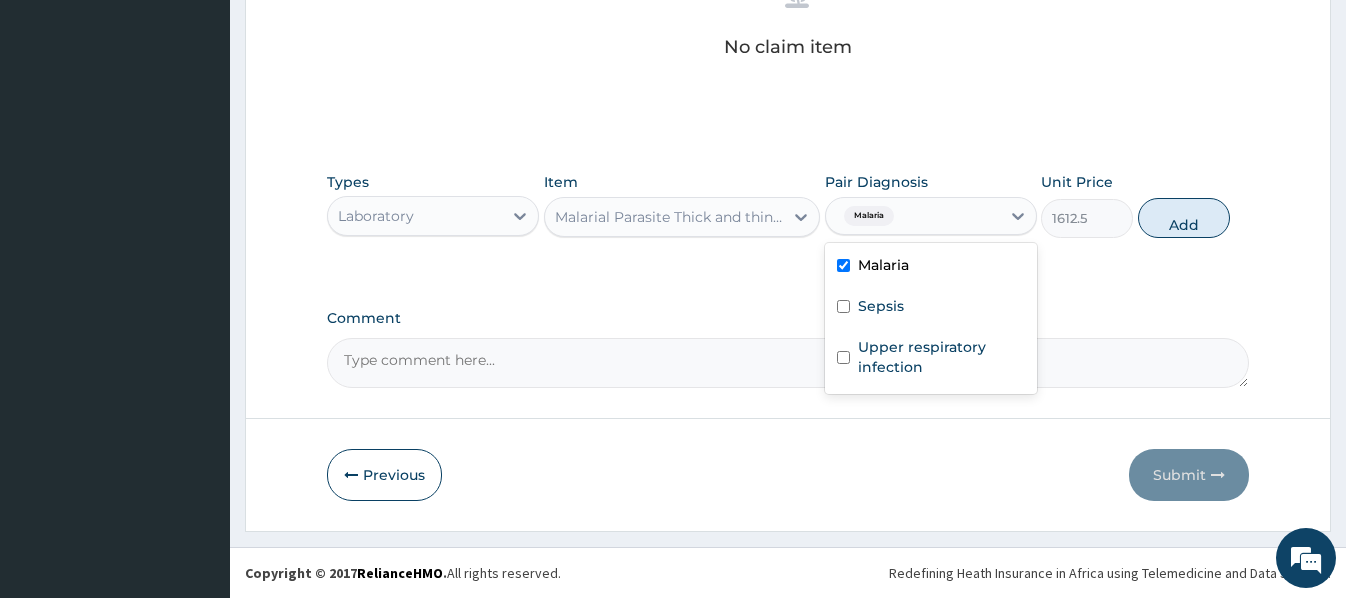 type on "0" 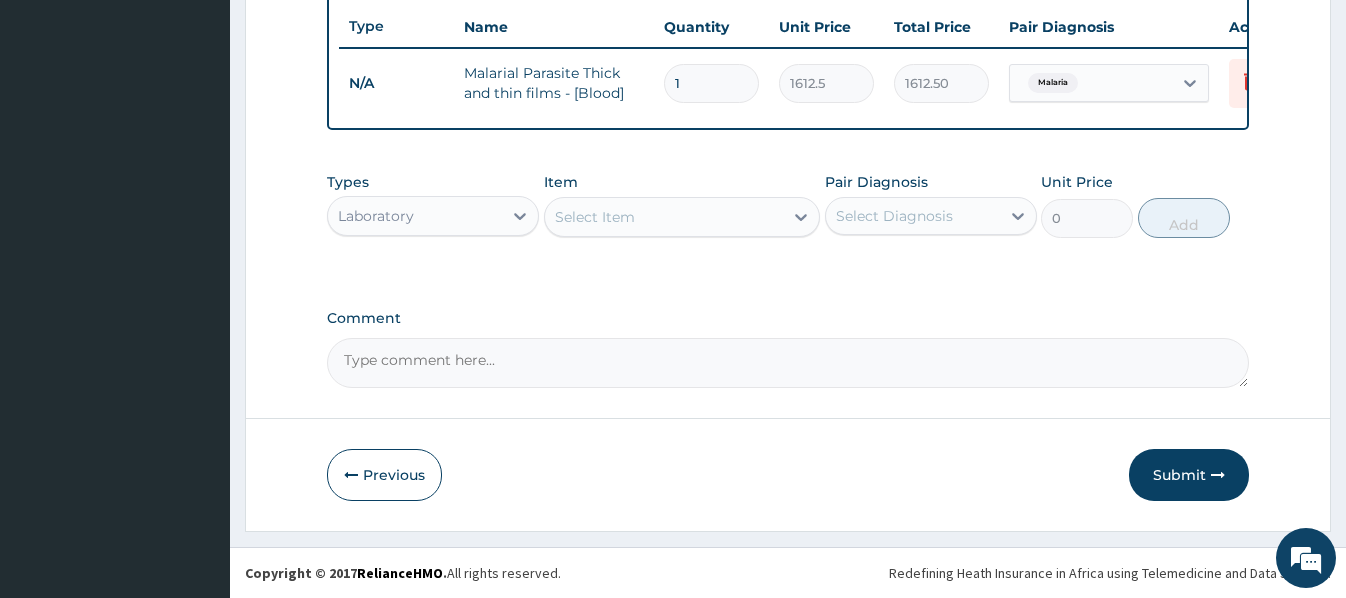 scroll, scrollTop: 764, scrollLeft: 0, axis: vertical 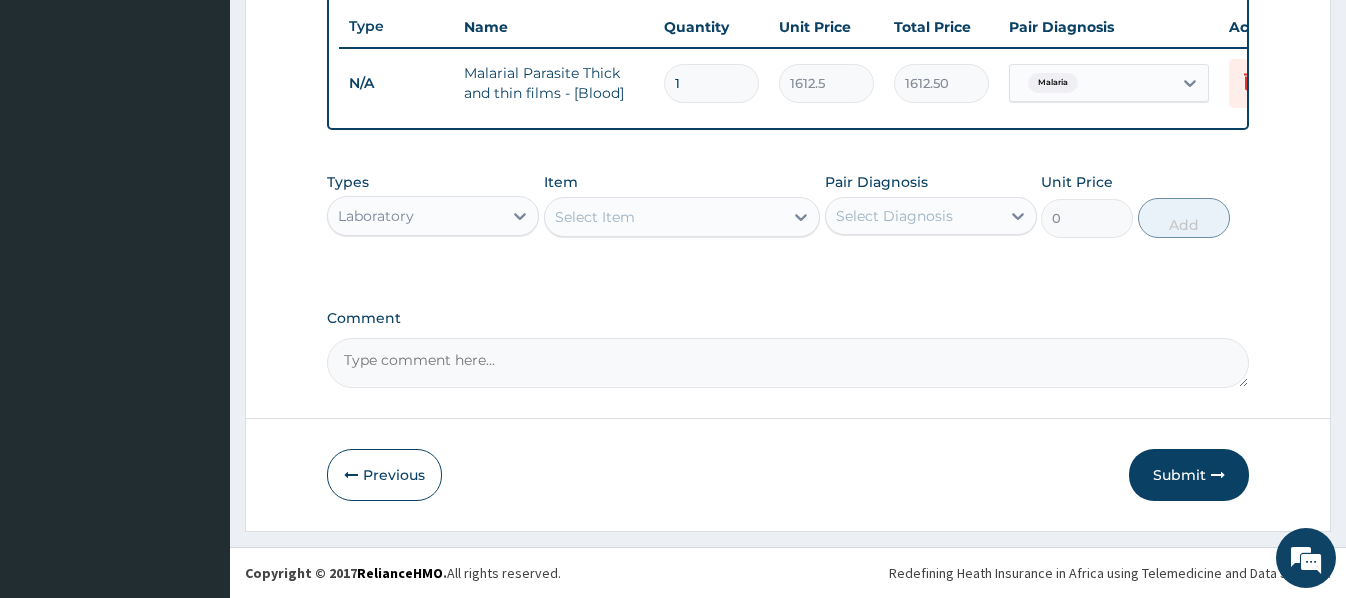 click on "Select Item" at bounding box center (595, 217) 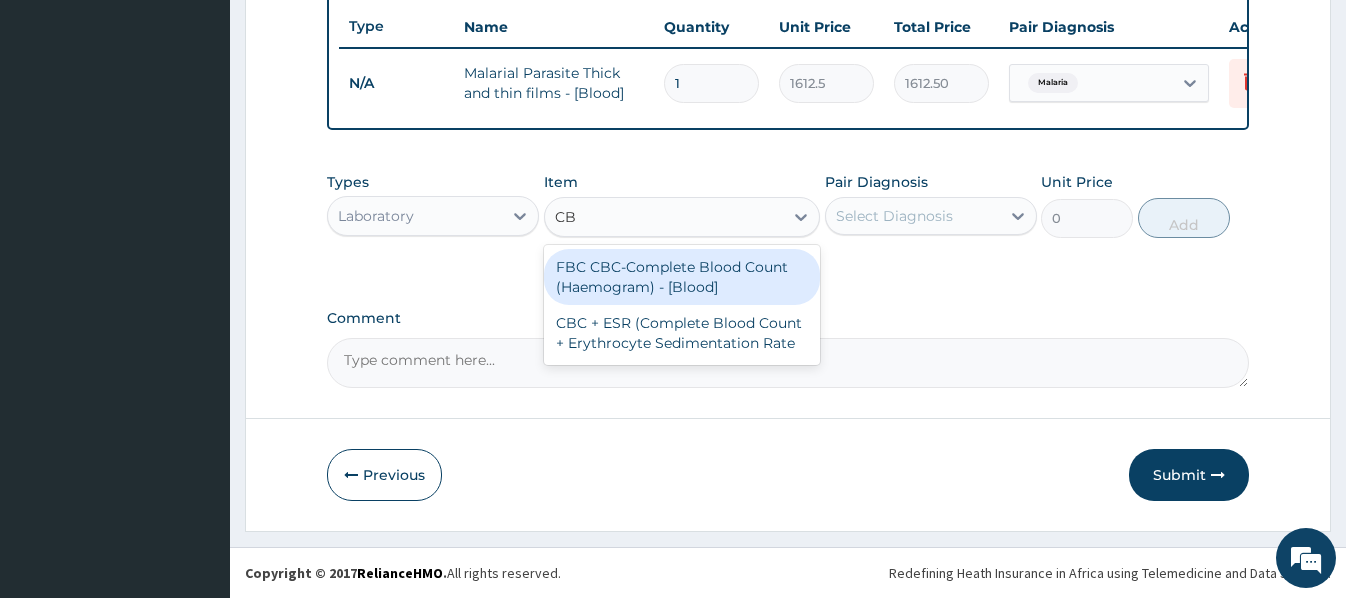 type on "CBC" 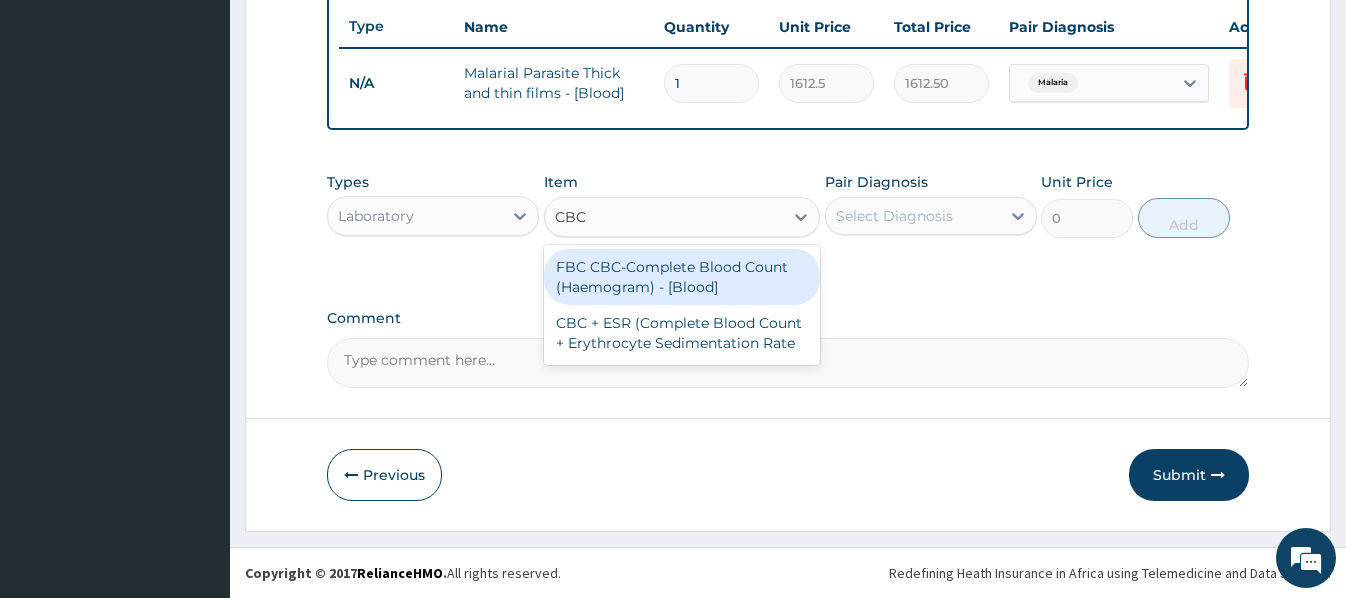 click on "FBC CBC-Complete Blood Count (Haemogram) - [Blood]" at bounding box center [682, 277] 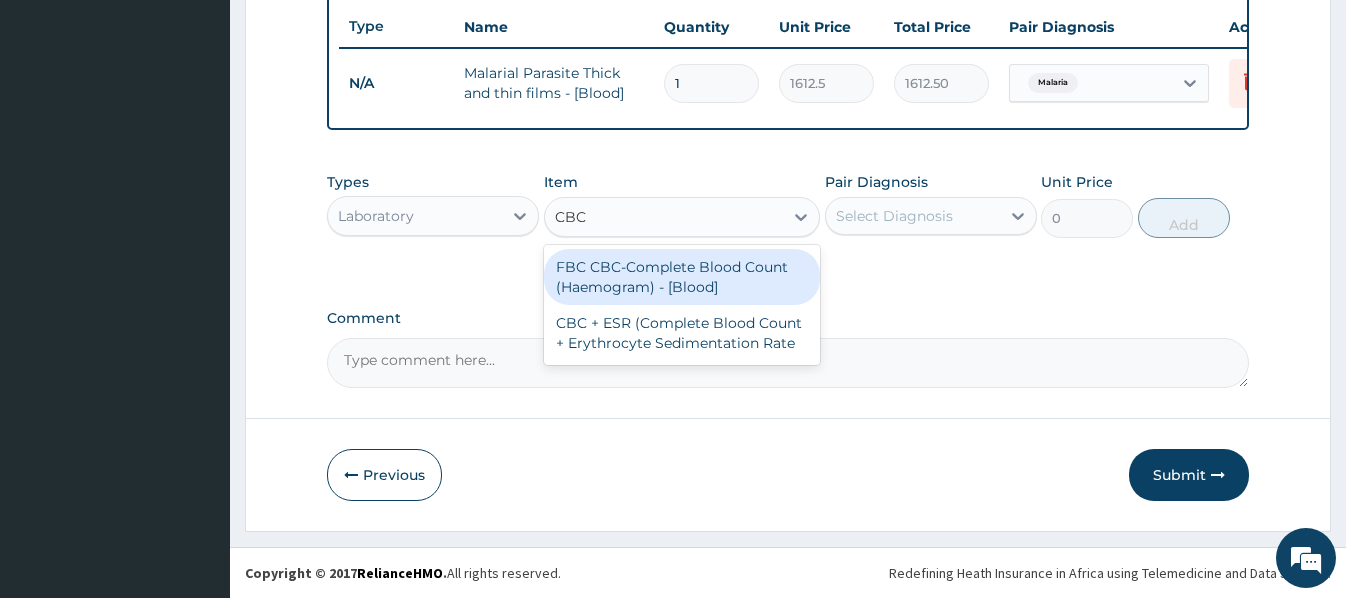 type 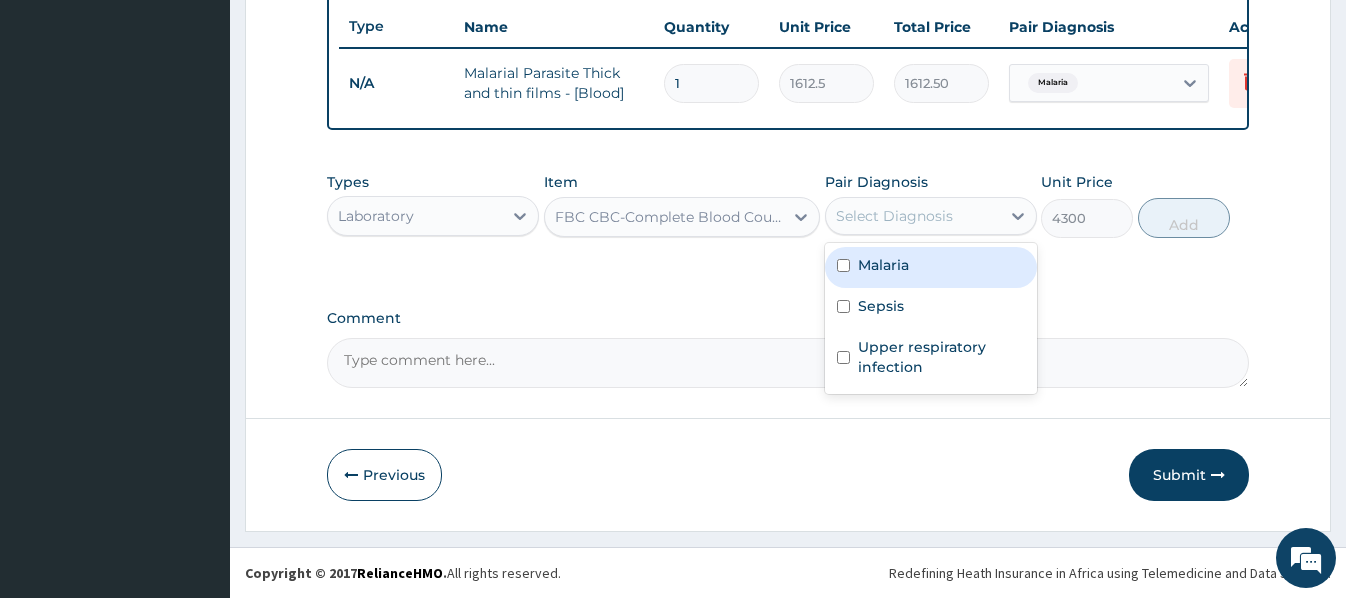 click on "Select Diagnosis" at bounding box center [894, 216] 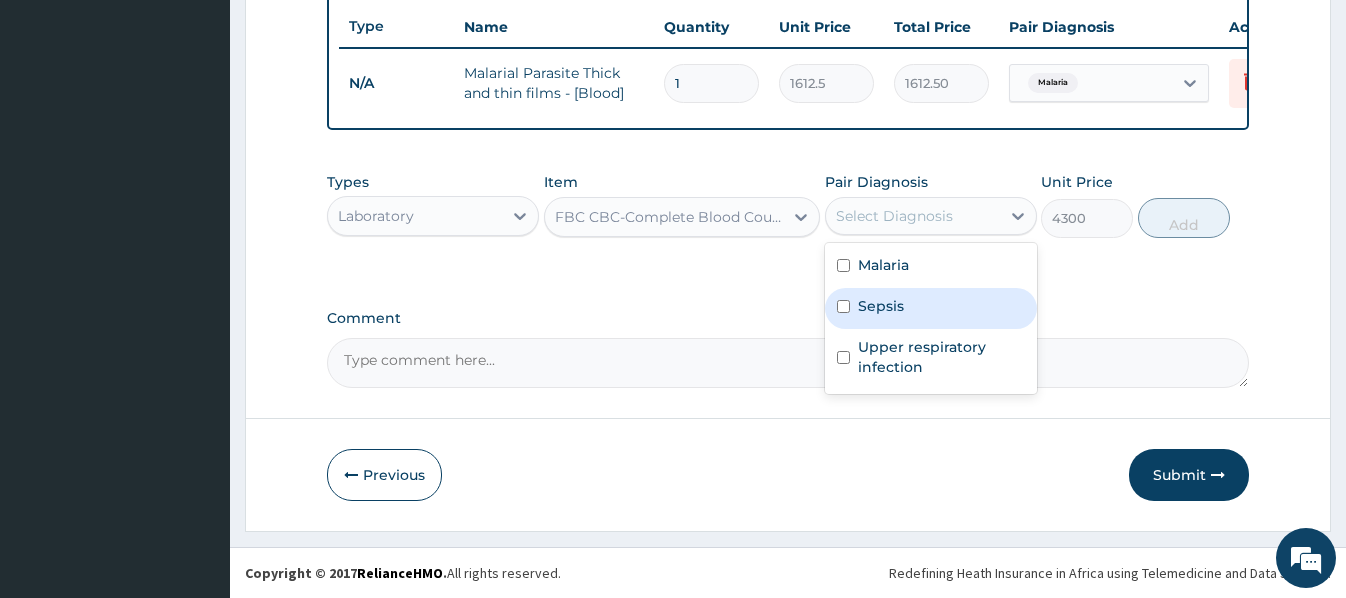 click on "Sepsis" at bounding box center (881, 306) 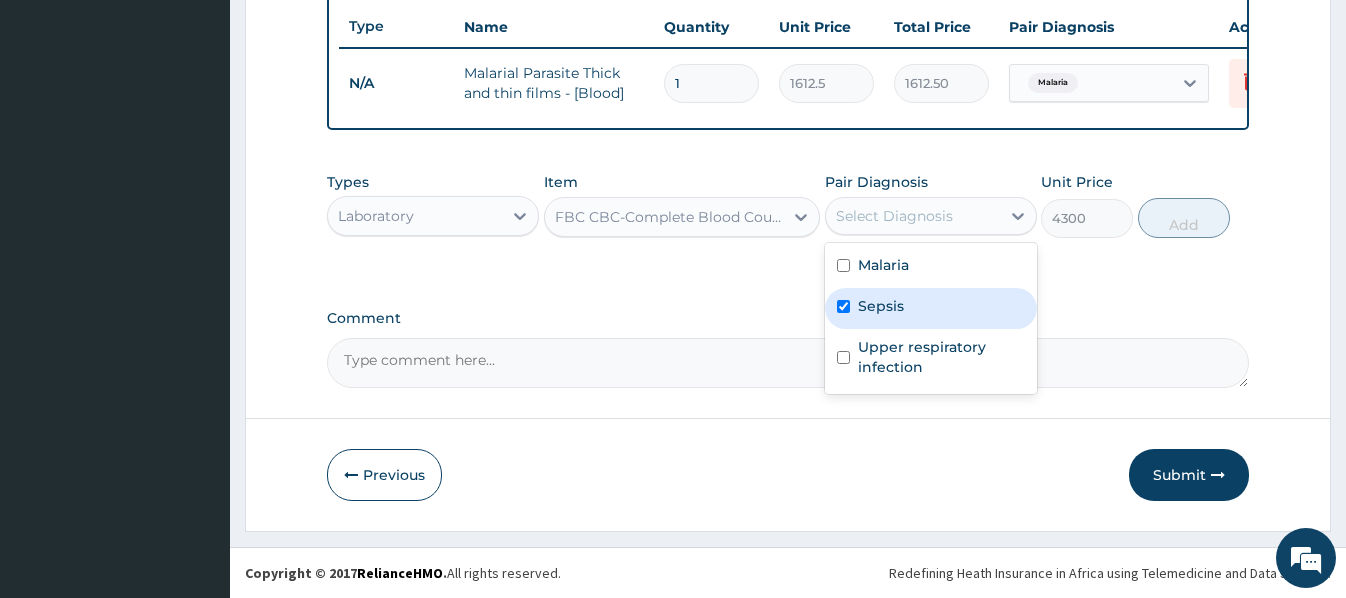 checkbox on "true" 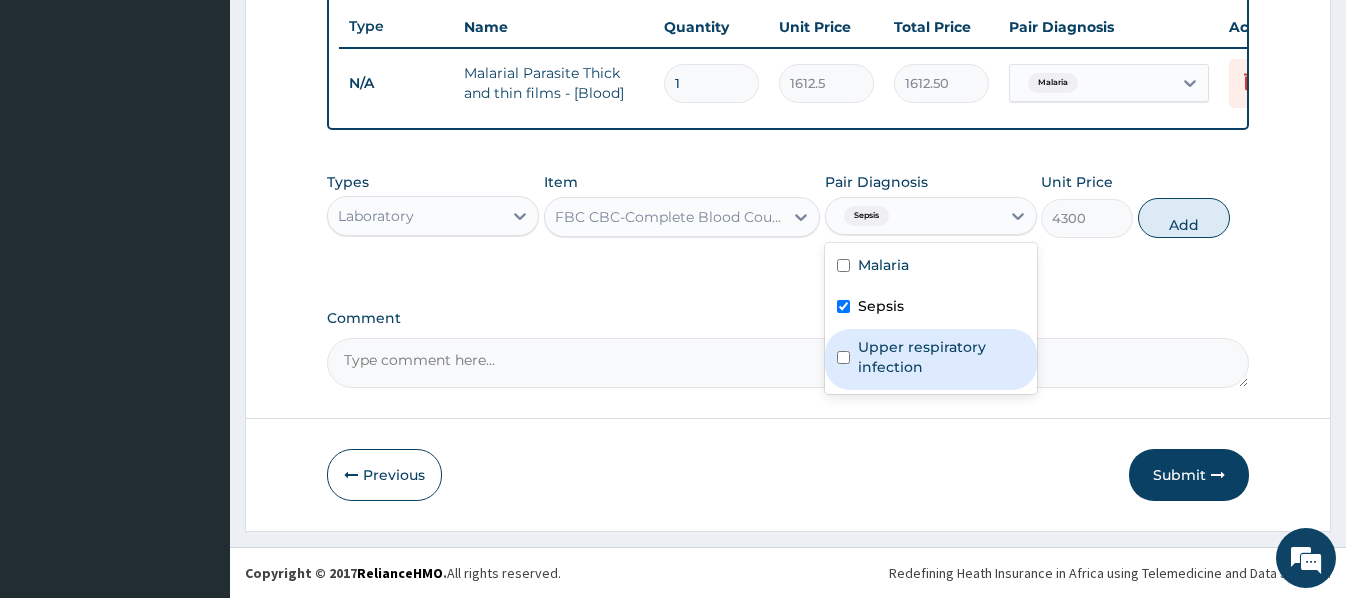click on "Upper respiratory infection" at bounding box center (941, 357) 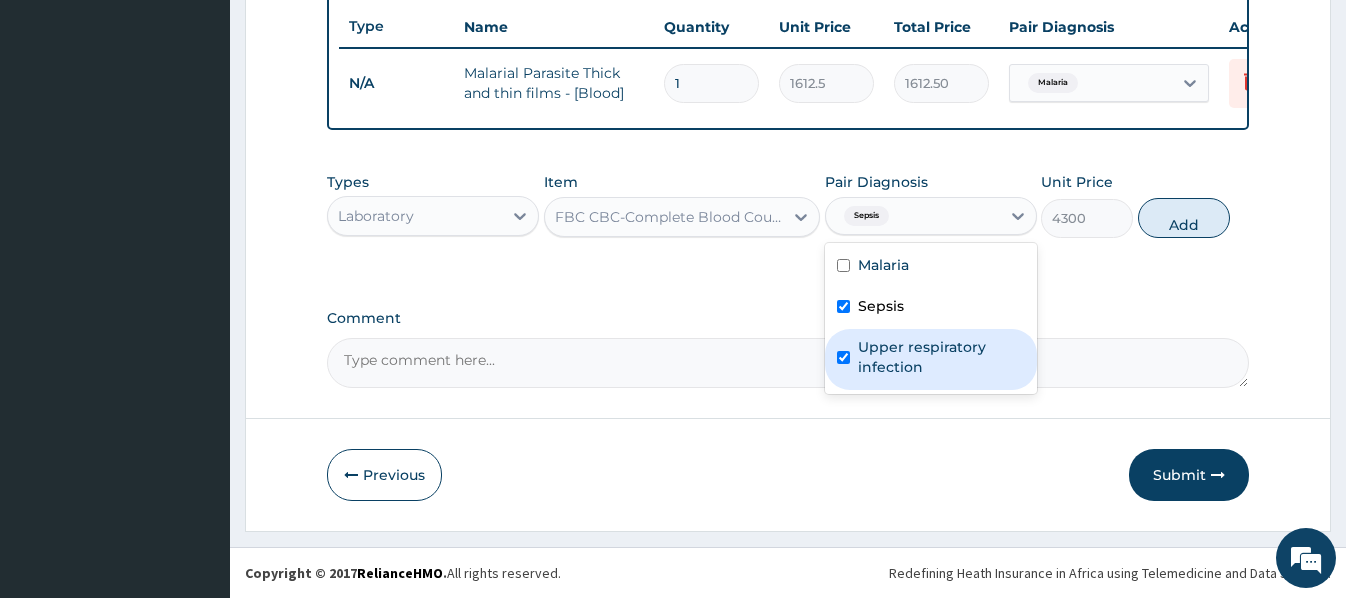 checkbox on "true" 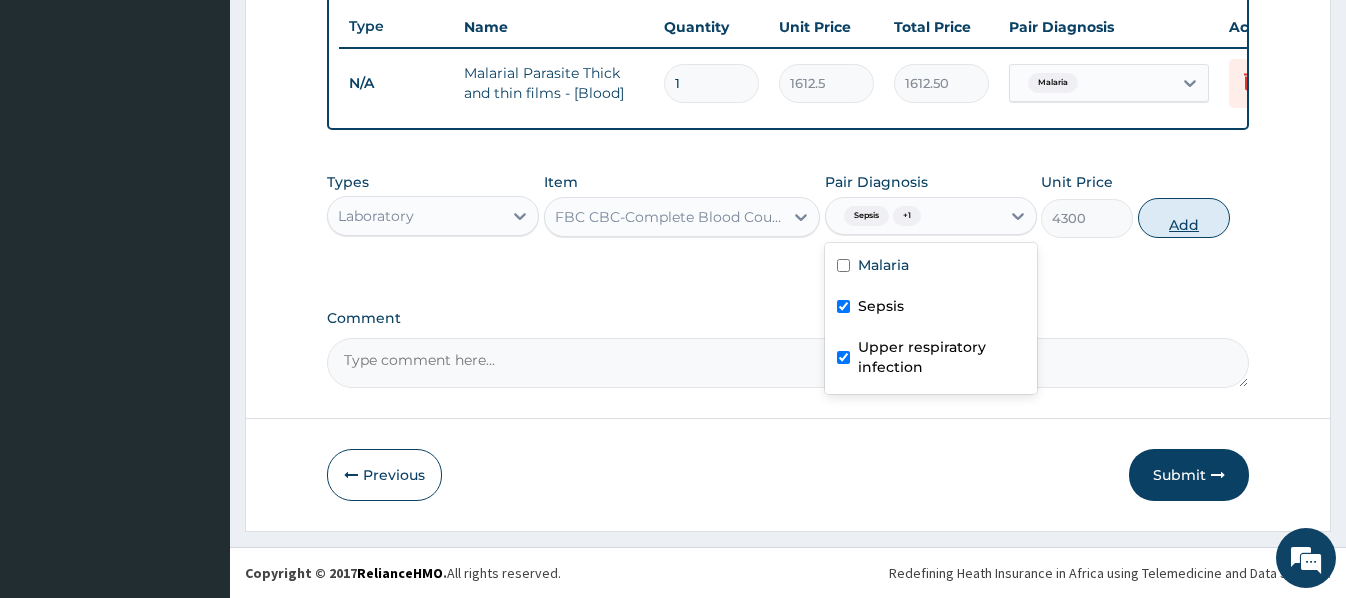 click on "Add" at bounding box center [1184, 218] 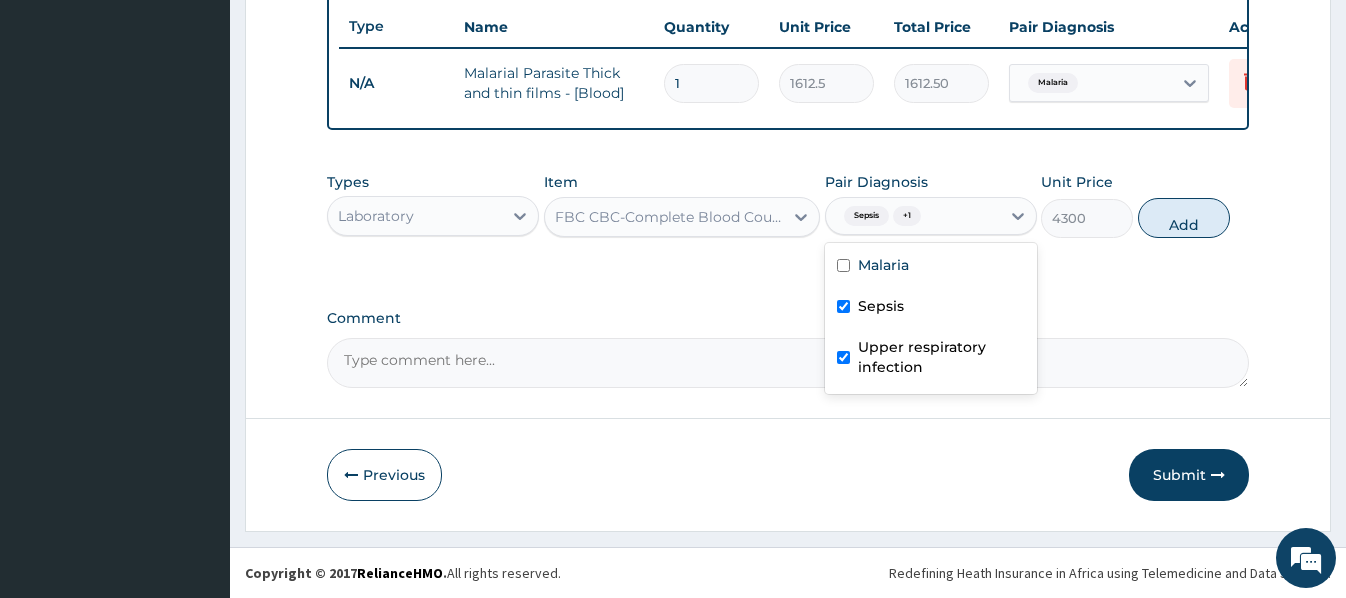 type on "0" 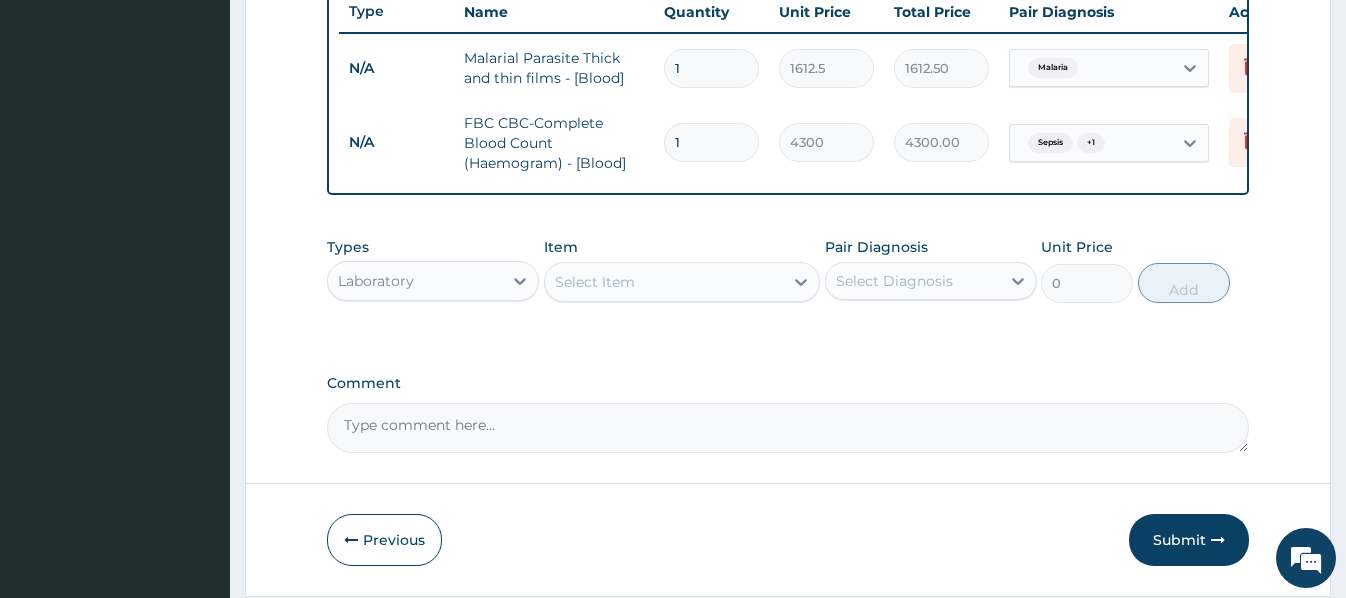 click on "Laboratory" at bounding box center [415, 281] 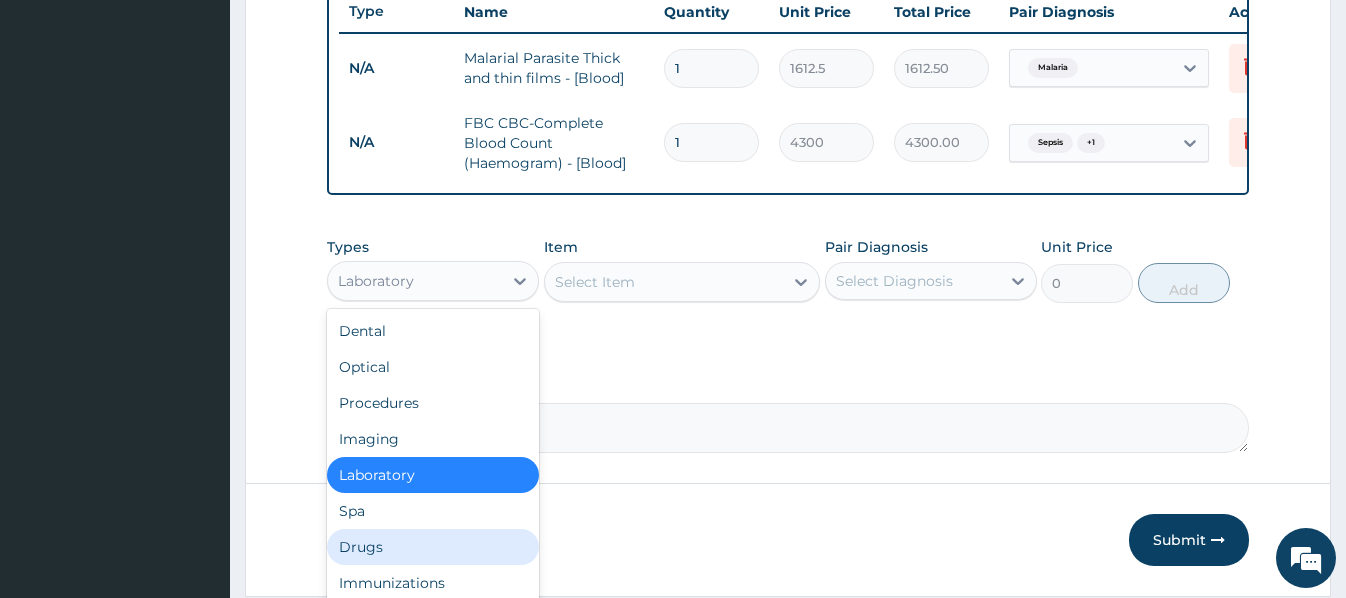 click on "Drugs" at bounding box center [433, 547] 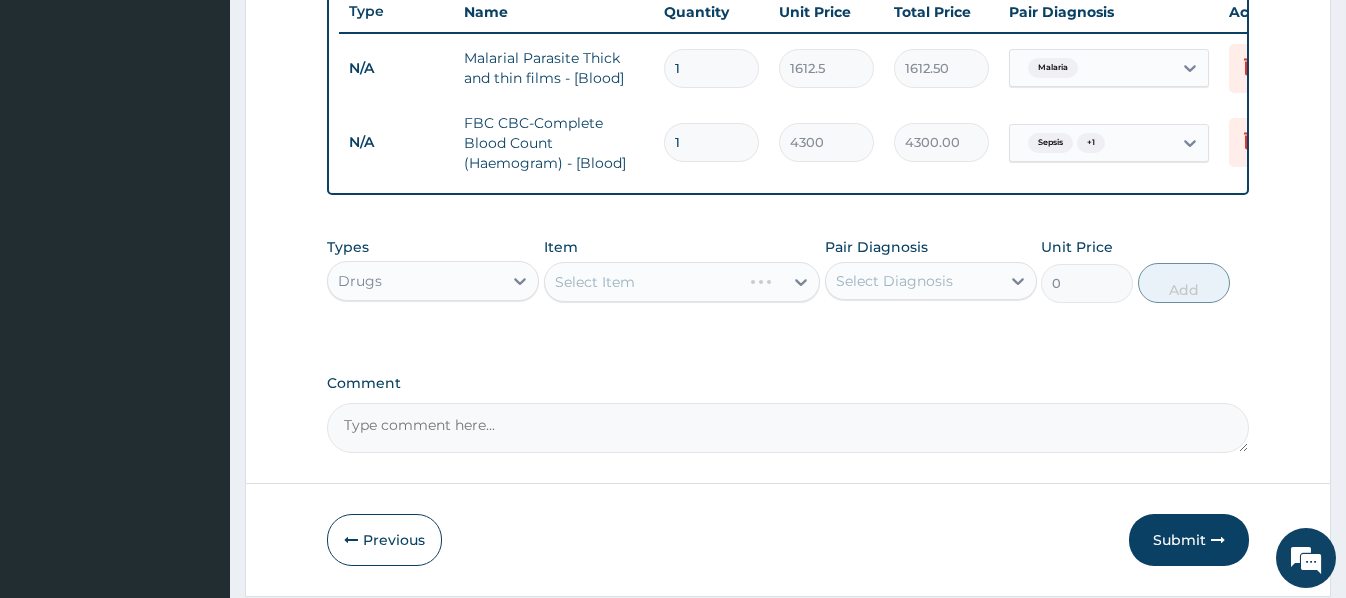 click on "Select Item" at bounding box center (682, 282) 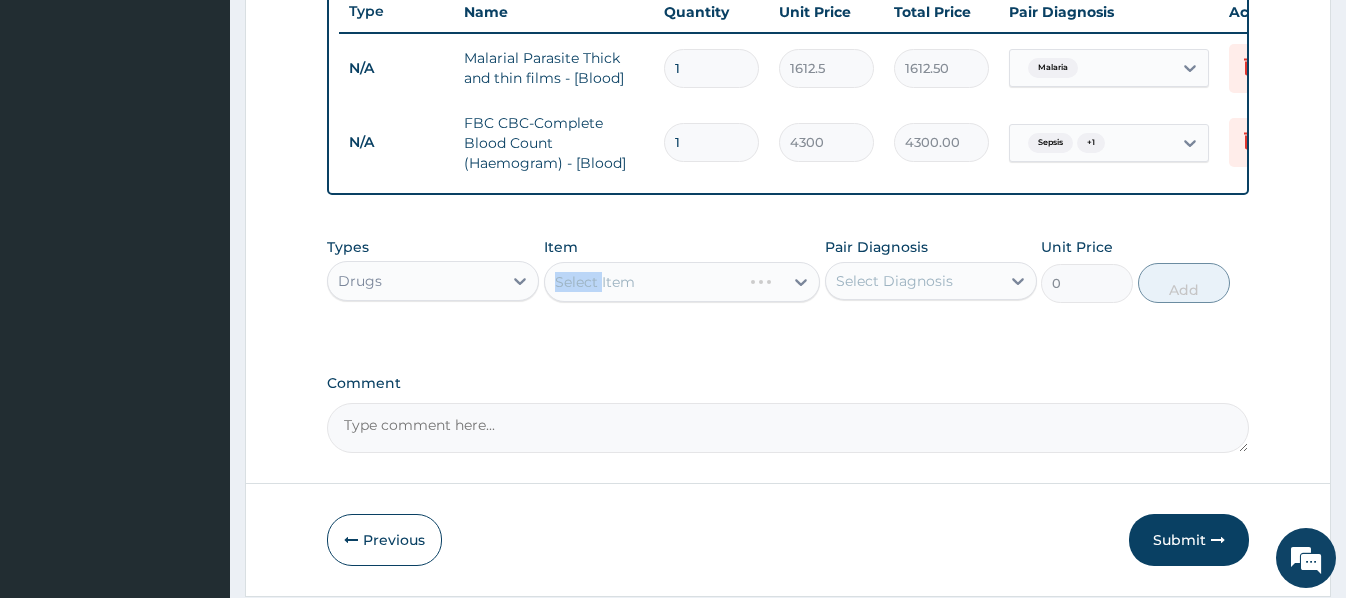 click on "Select Item" at bounding box center (682, 282) 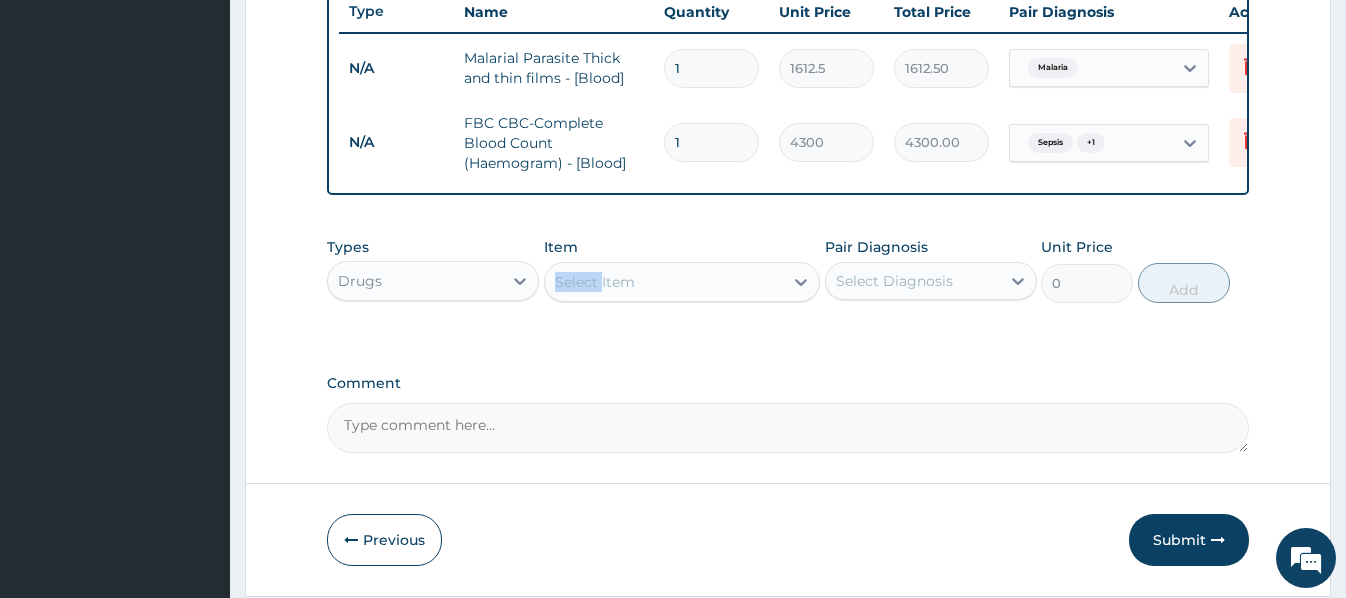 click on "Select Item" at bounding box center (595, 282) 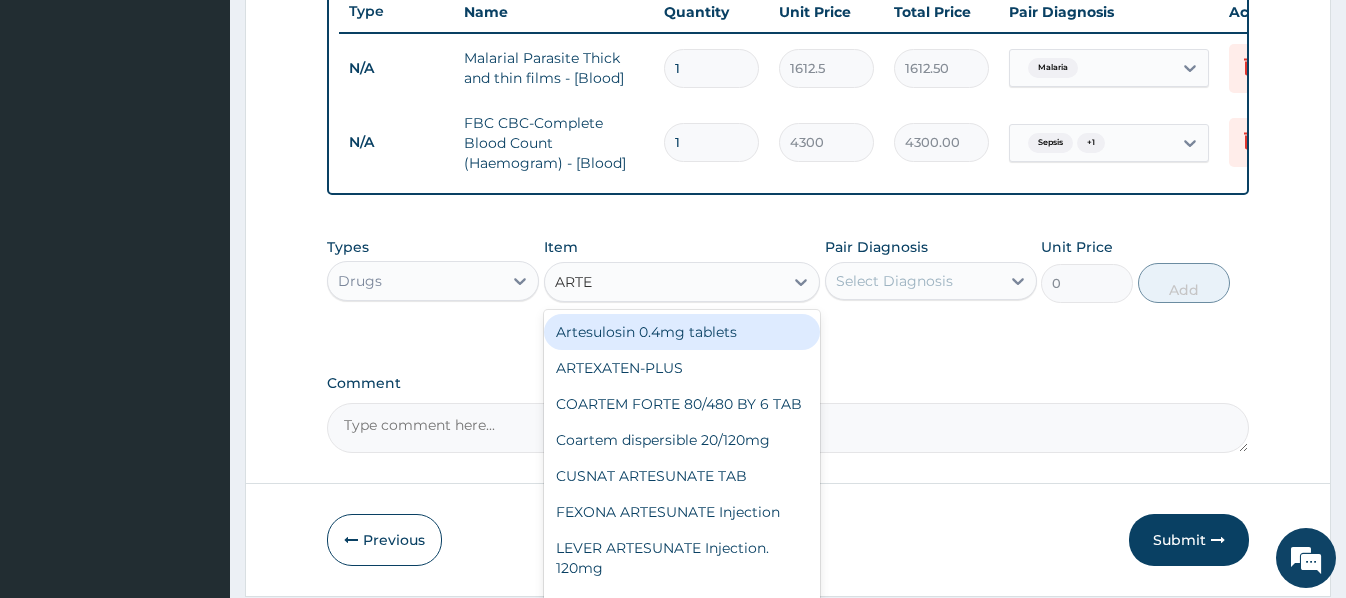 type on "ARTEM" 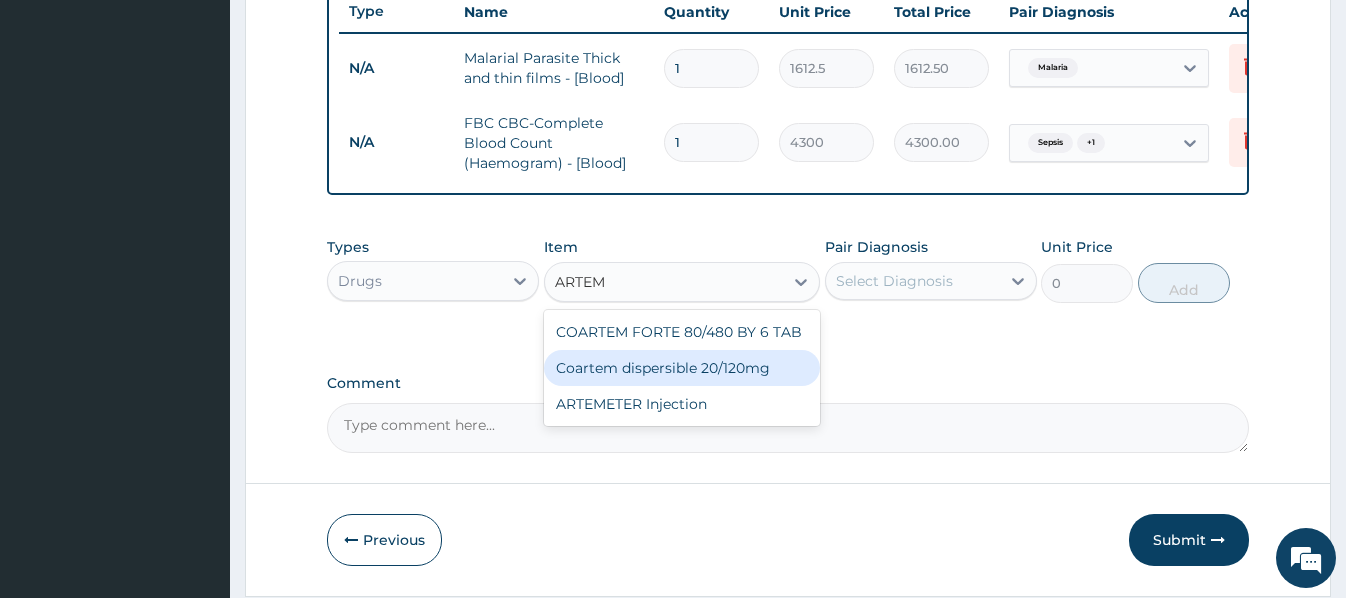 click on "Coartem dispersible 20/120mg" at bounding box center [682, 368] 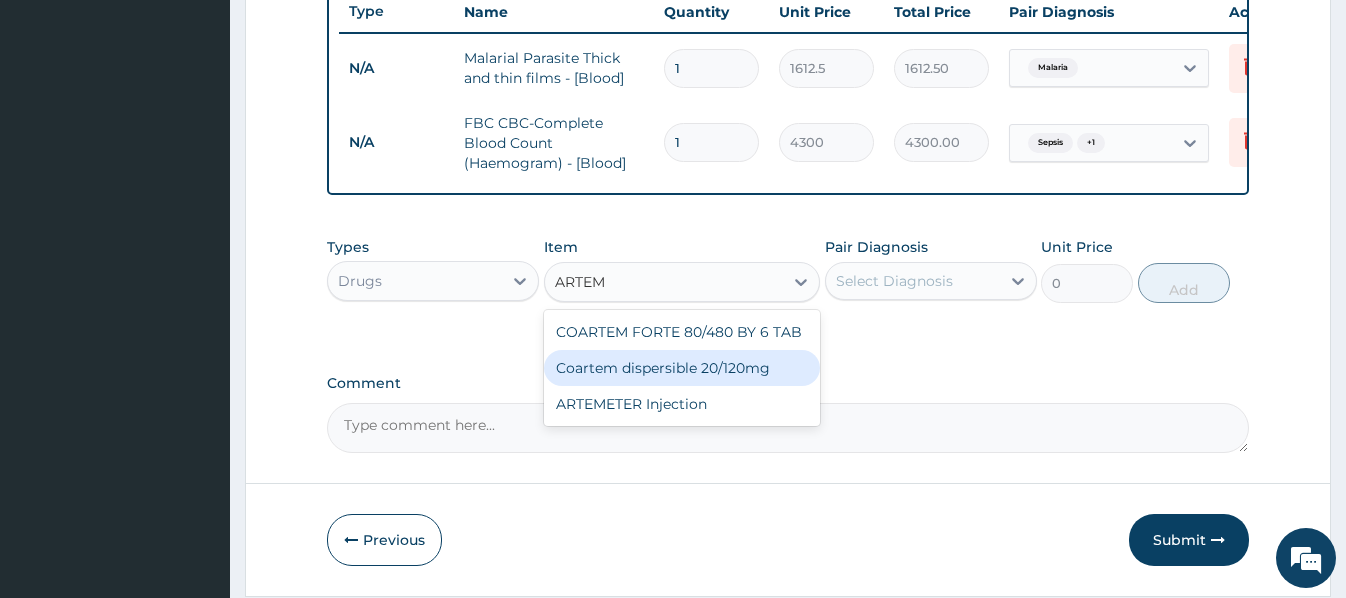 type 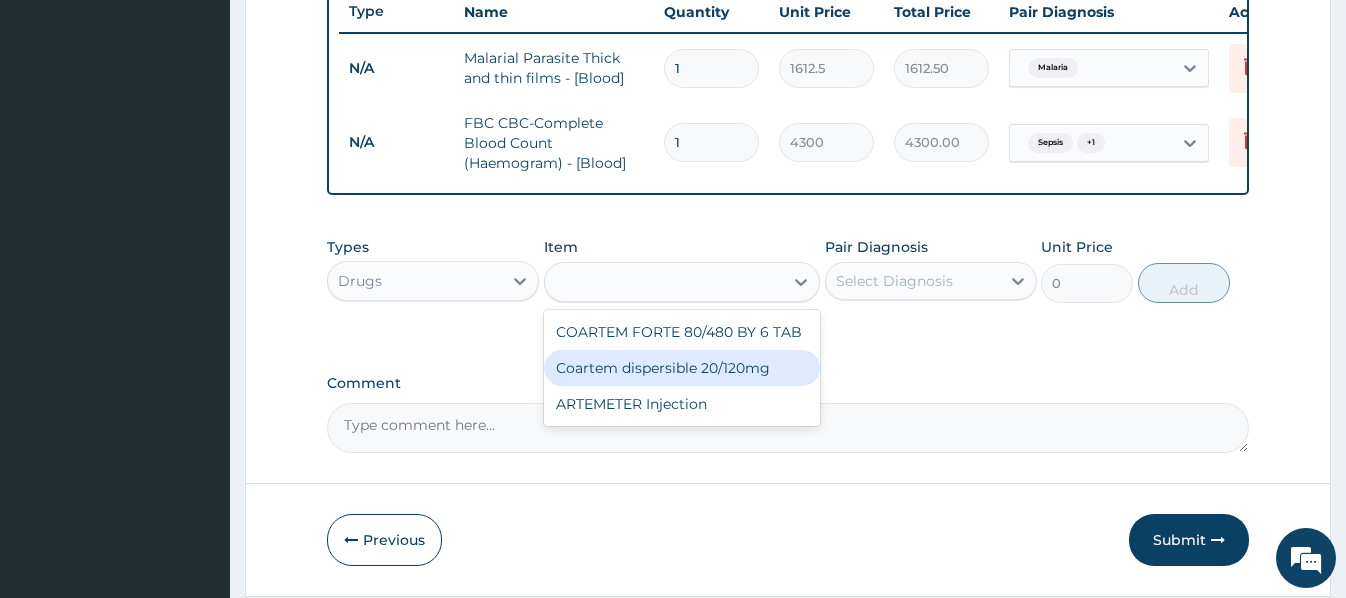 type on "112.3375" 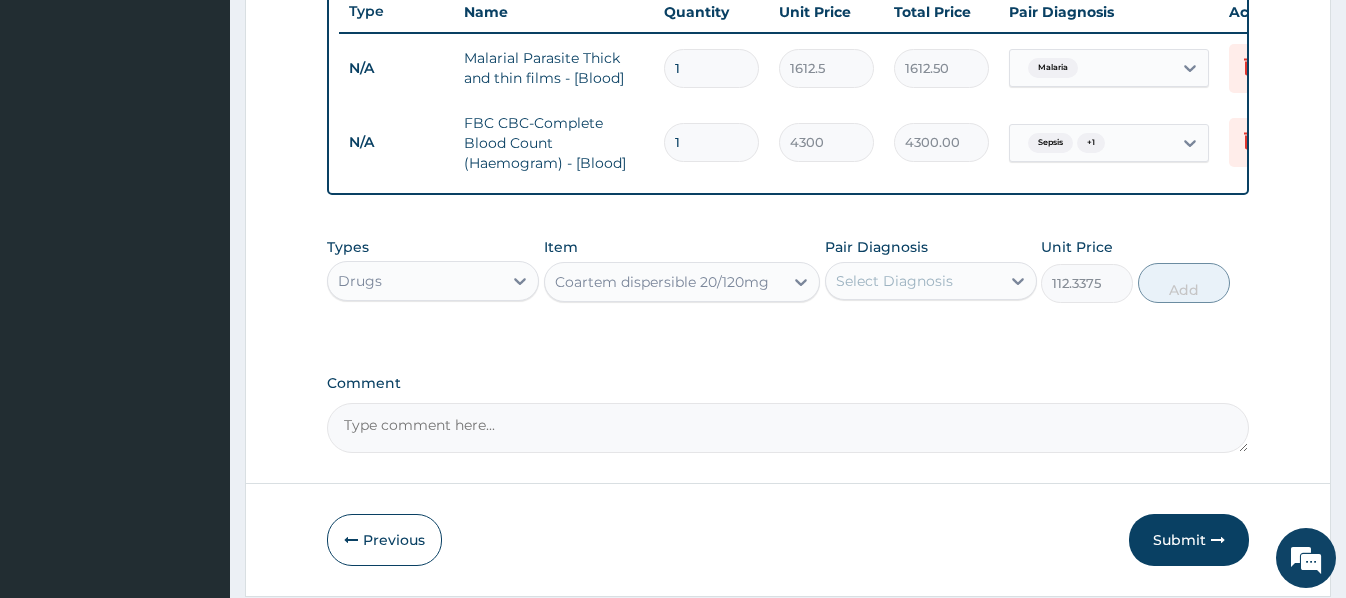 click on "Select Diagnosis" at bounding box center [913, 281] 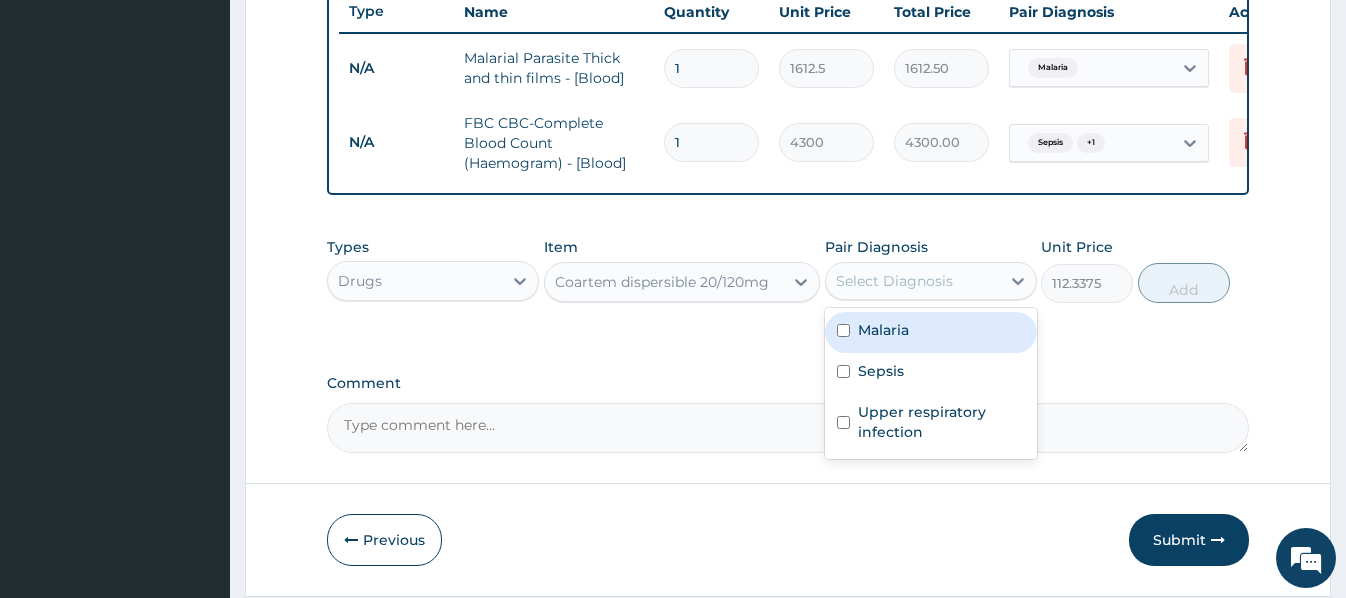 click on "Malaria" at bounding box center [883, 330] 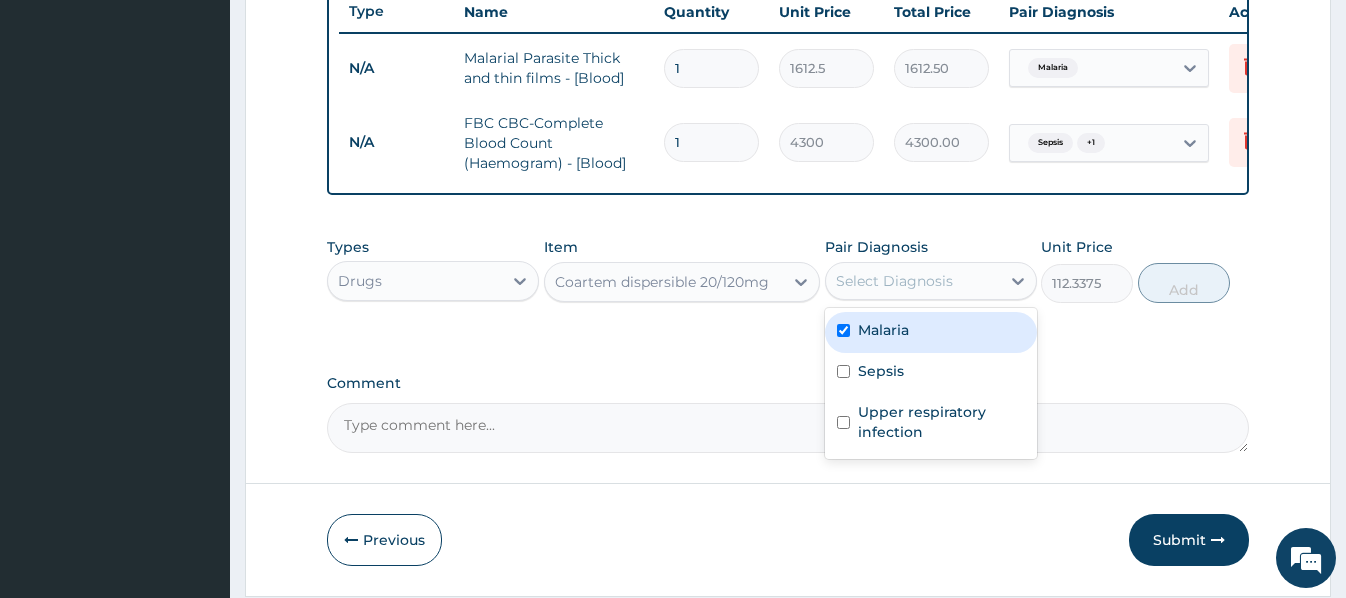 checkbox on "true" 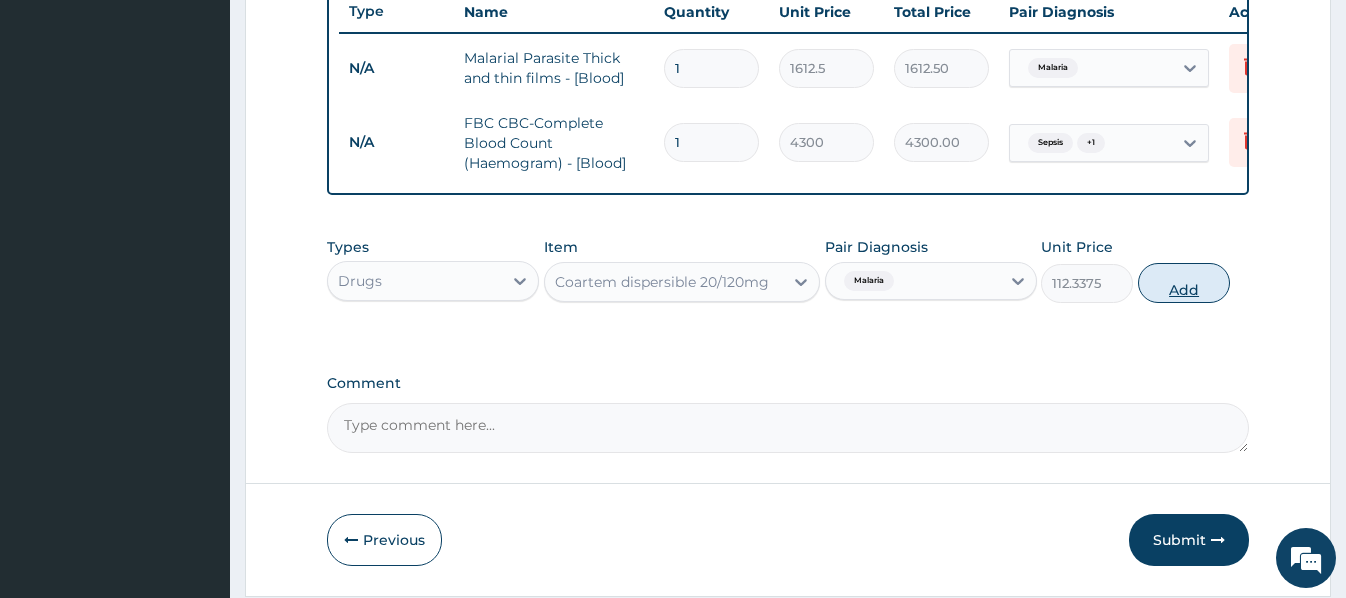 click on "Add" at bounding box center [1184, 283] 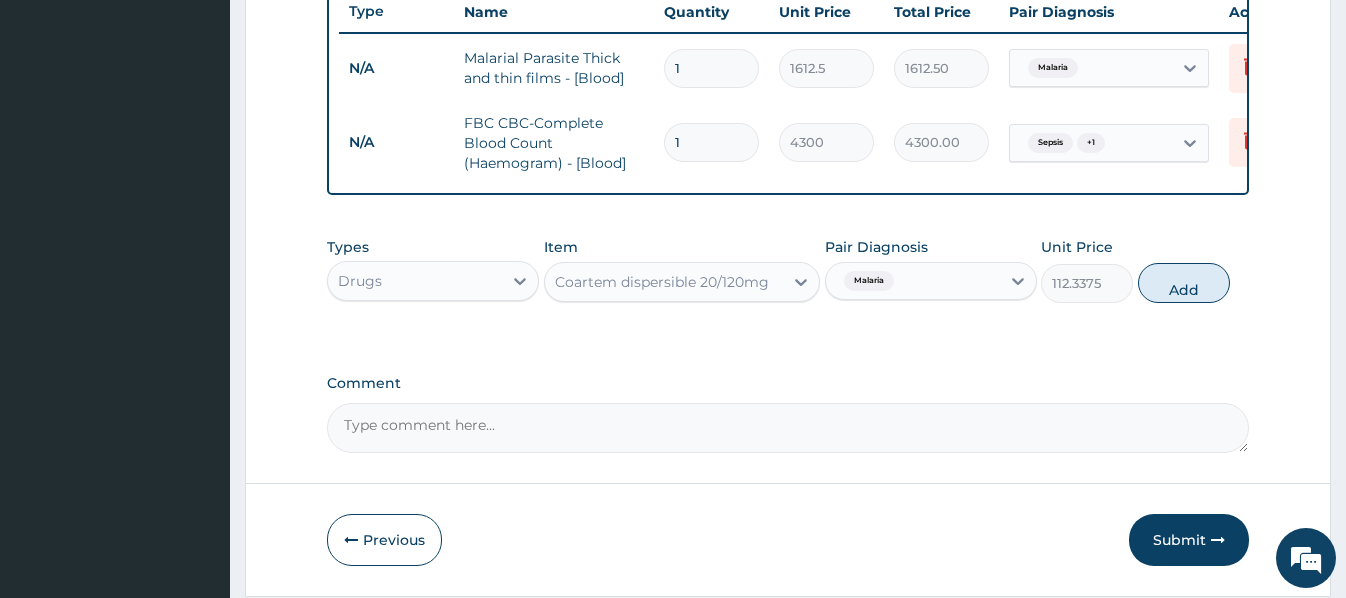 type on "0" 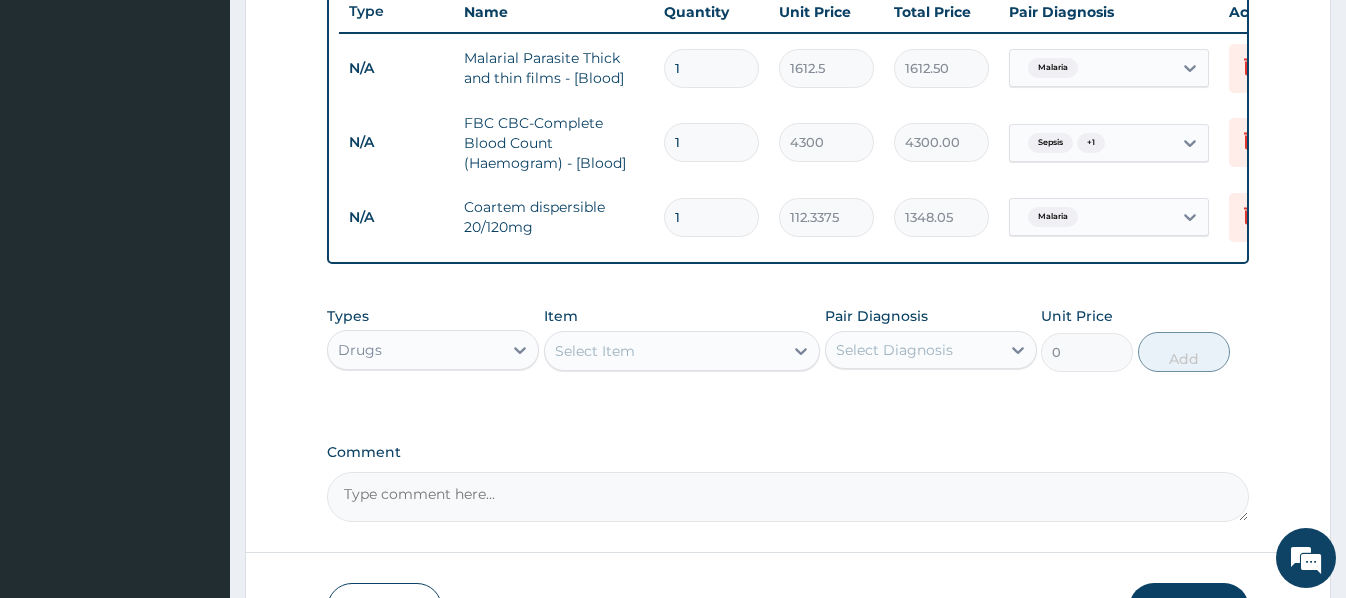 type on "12" 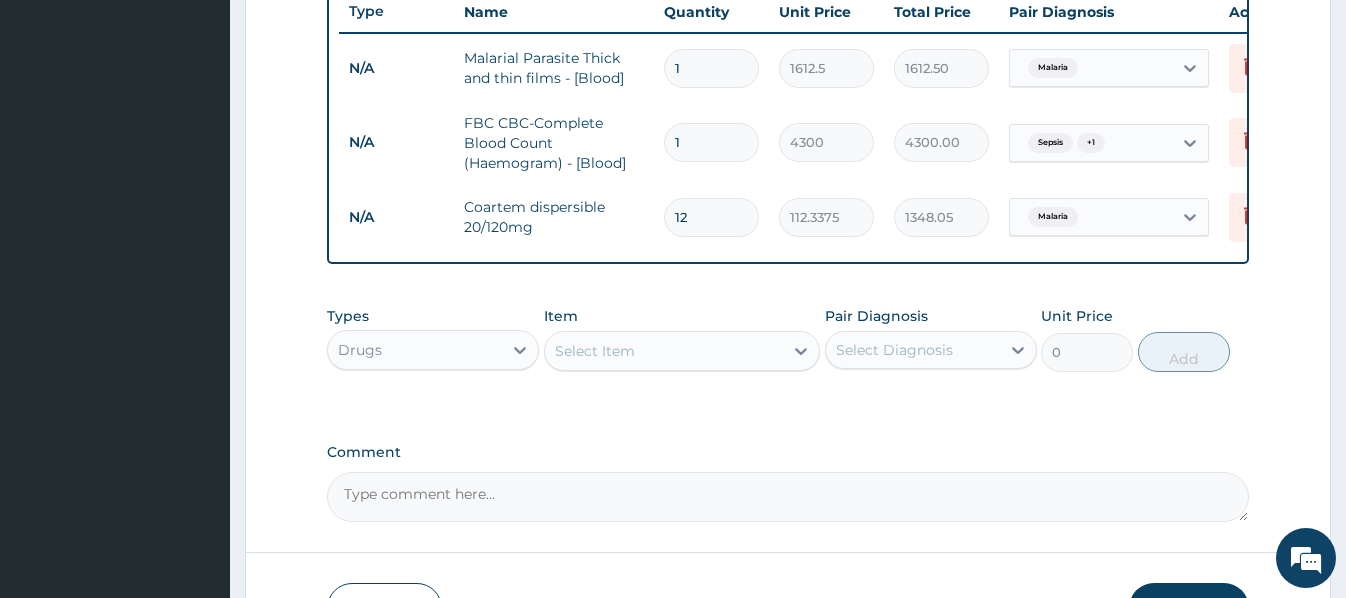 type on "1348.05" 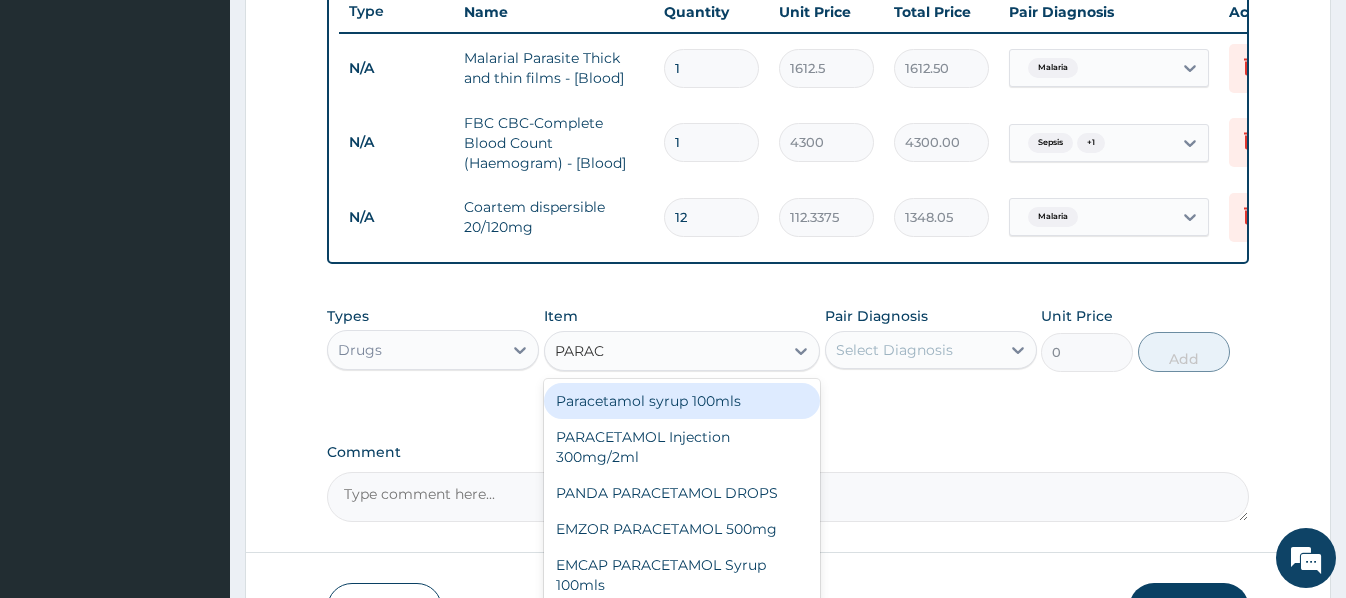 type on "PARACE" 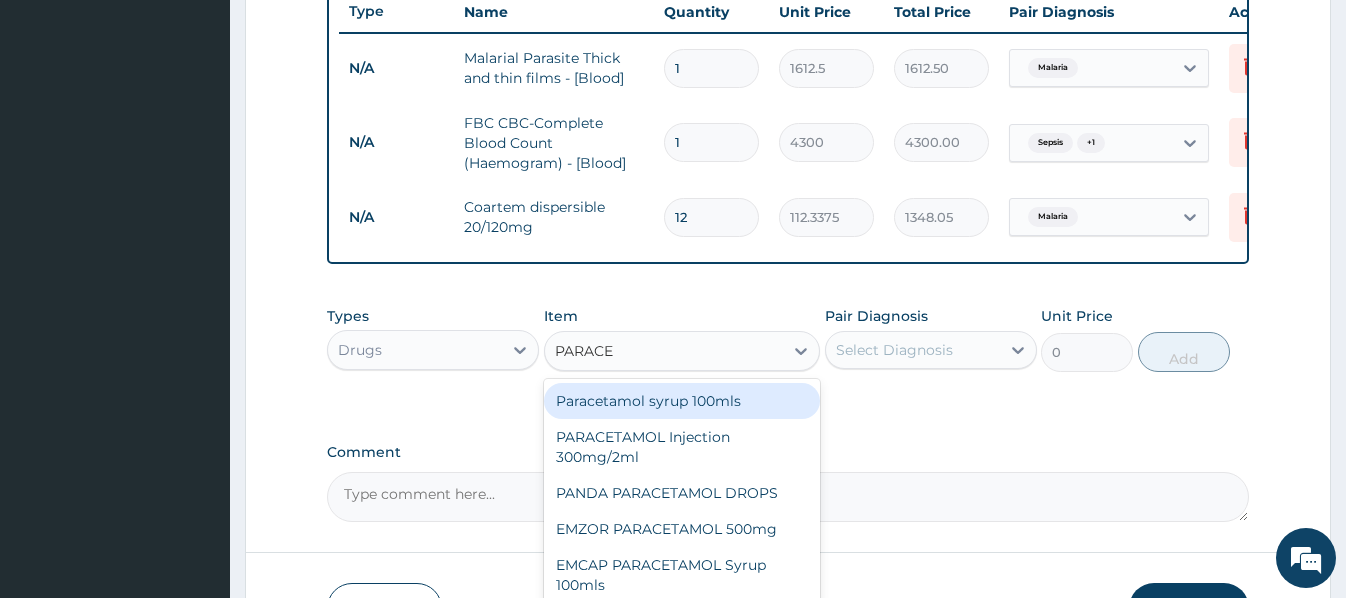 click on "Paracetamol syrup 100mls" at bounding box center (682, 401) 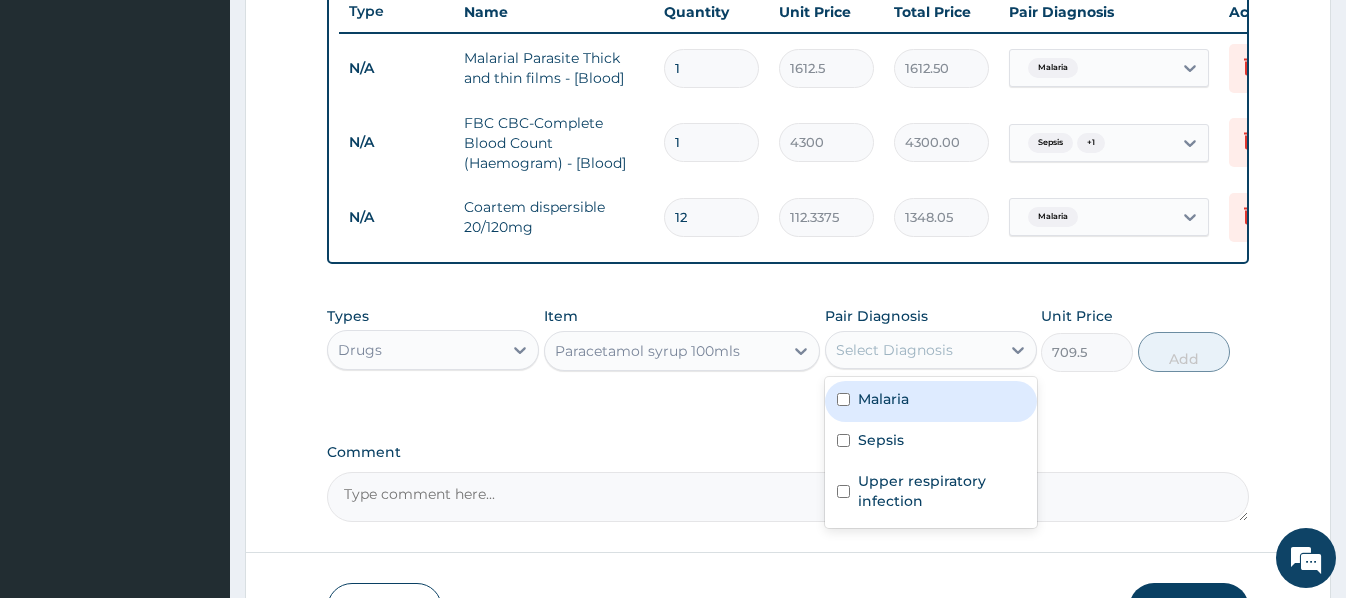 click on "Select Diagnosis" at bounding box center (894, 350) 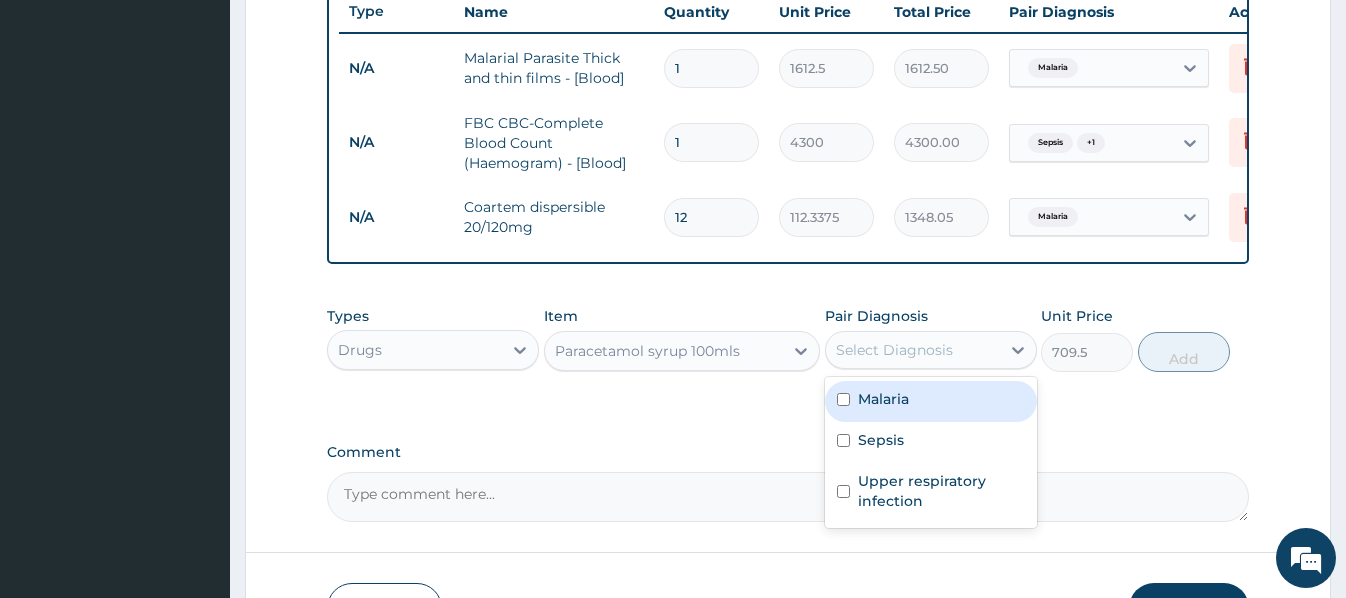 drag, startPoint x: 917, startPoint y: 419, endPoint x: 1106, endPoint y: 390, distance: 191.21193 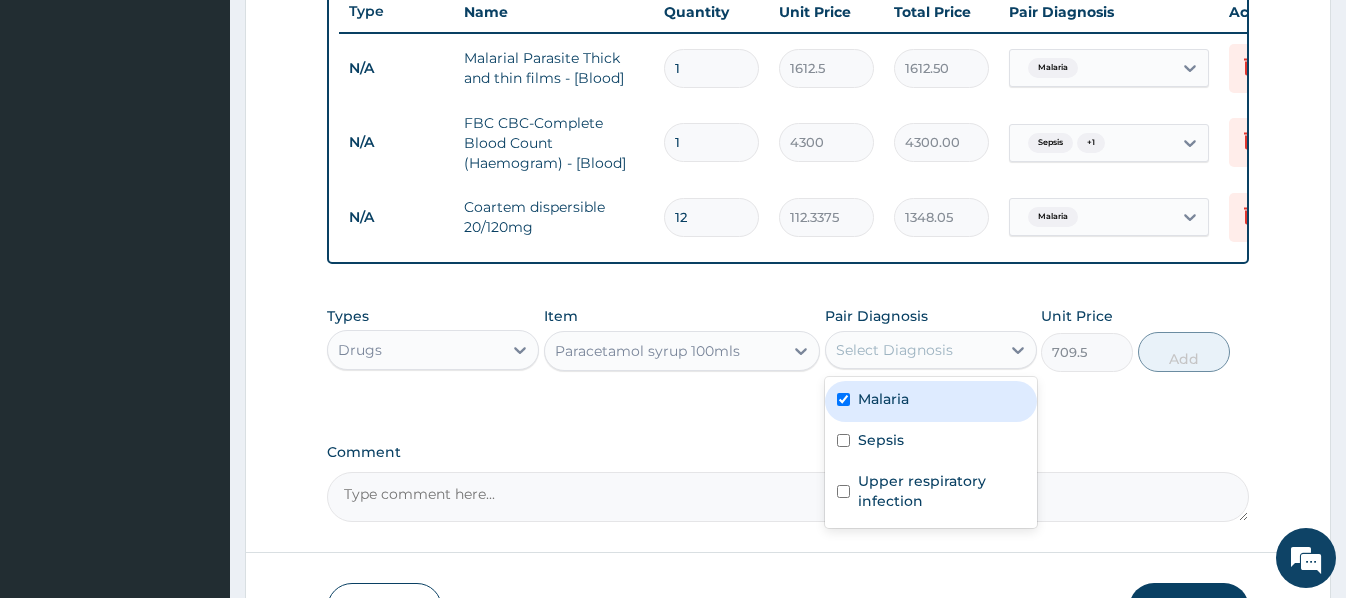 checkbox on "true" 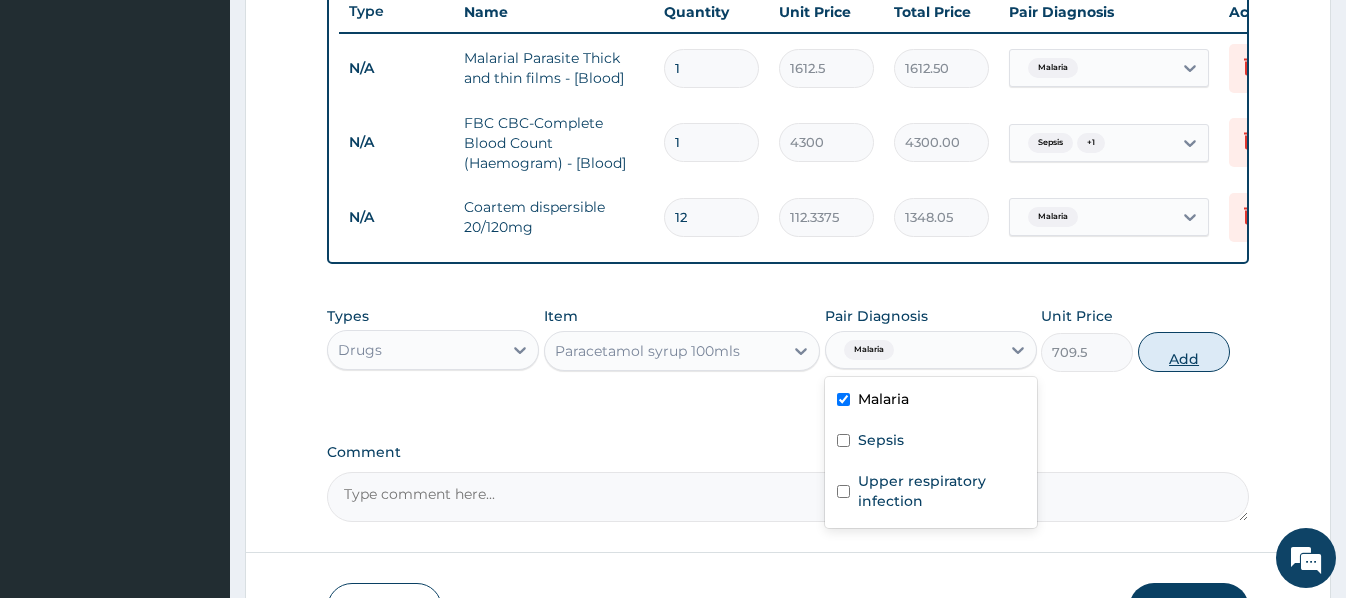 click on "Add" at bounding box center (1184, 352) 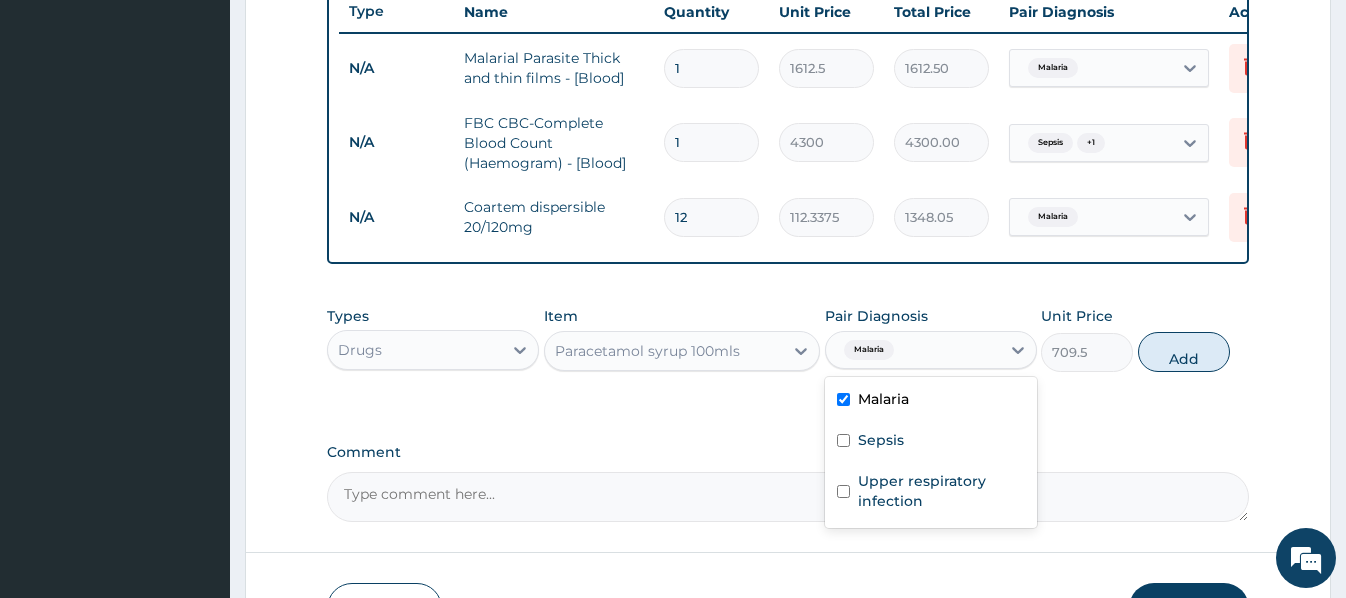 type on "0" 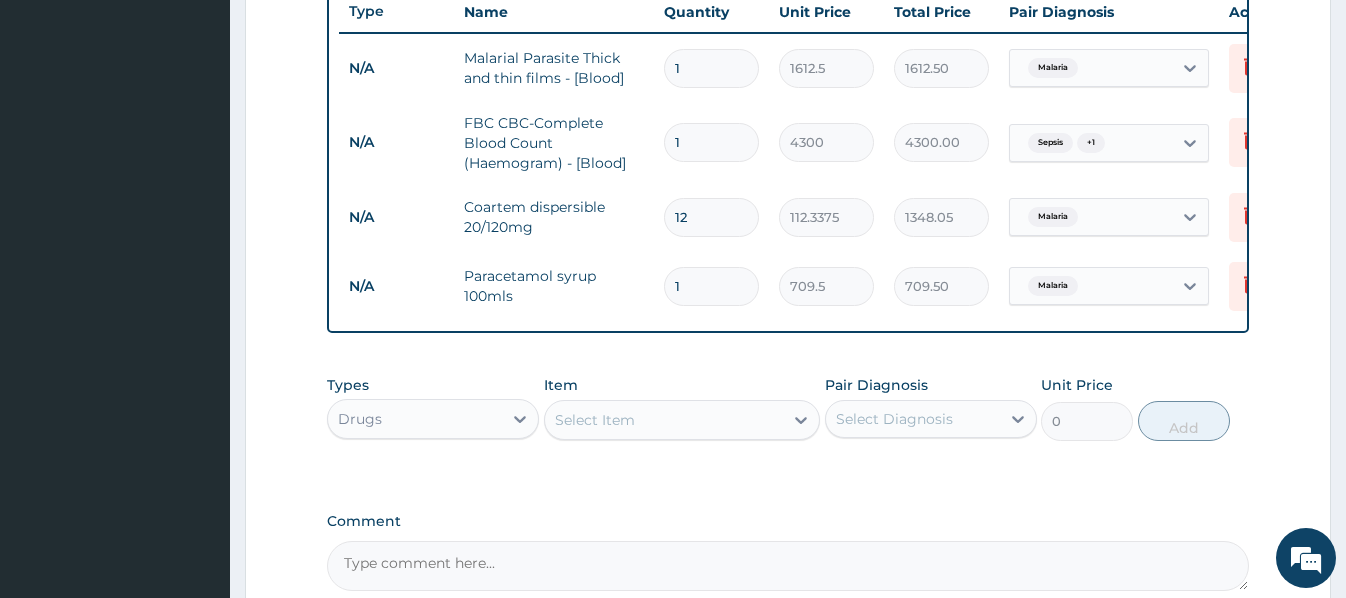 click on "Select Item" at bounding box center (595, 420) 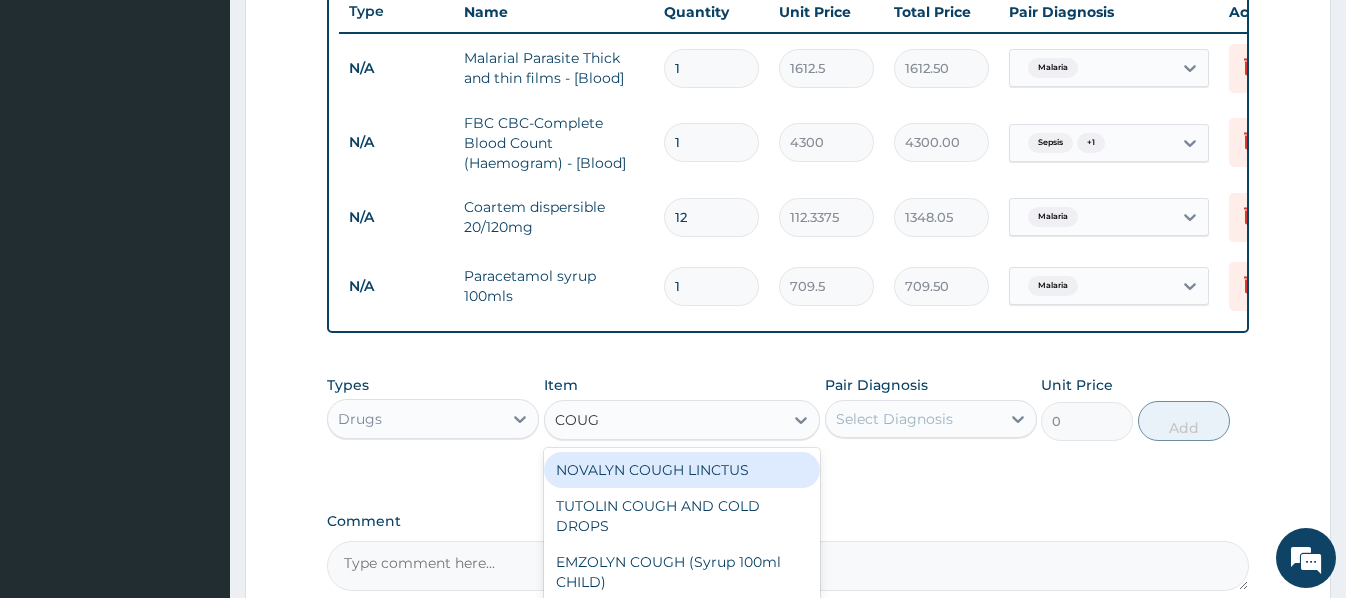 type on "COUGH" 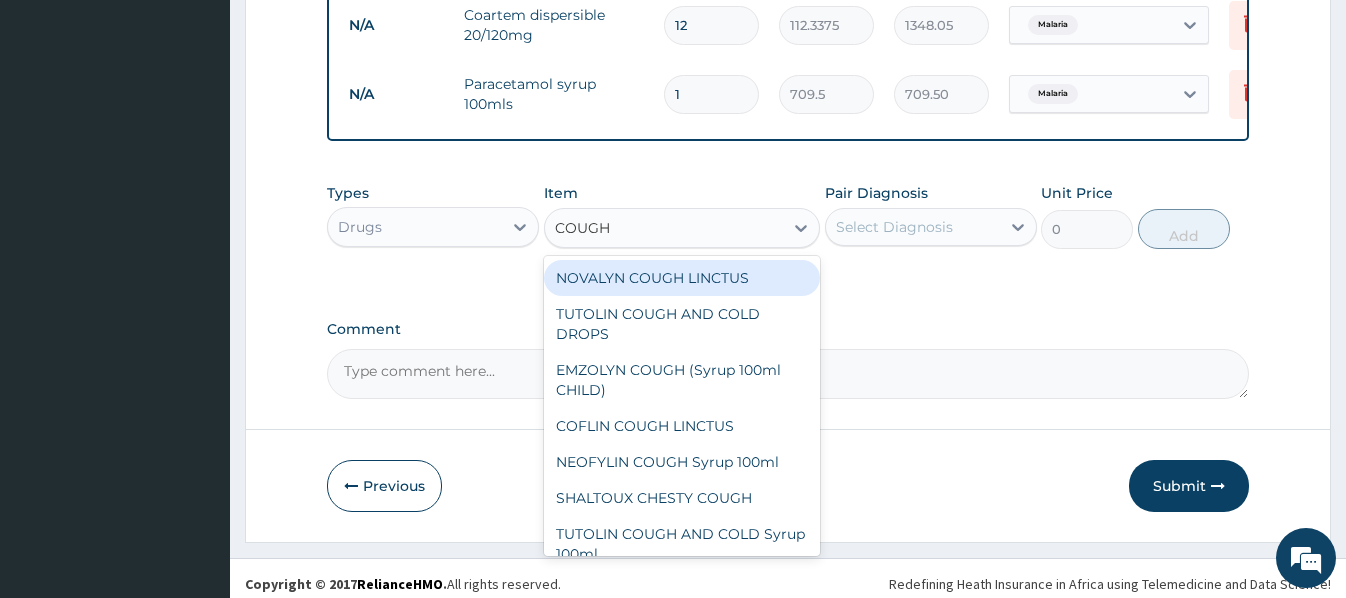 scroll, scrollTop: 964, scrollLeft: 0, axis: vertical 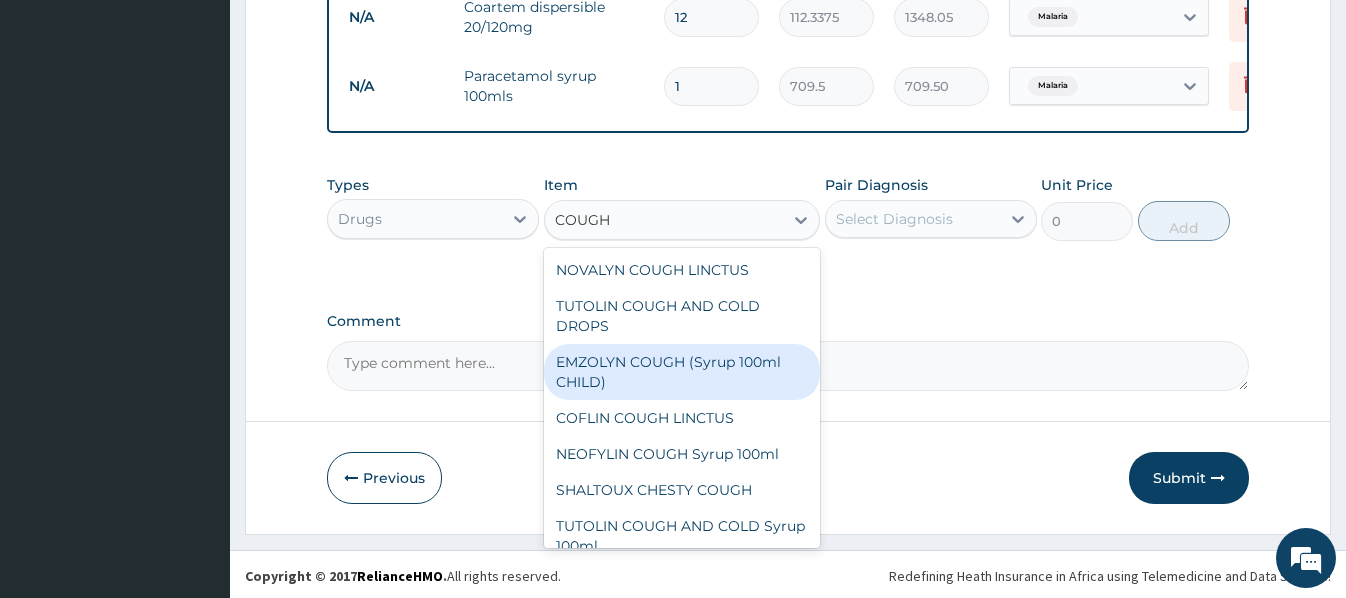 click on "EMZOLYN COUGH (Syrup 100ml CHILD)" at bounding box center [682, 372] 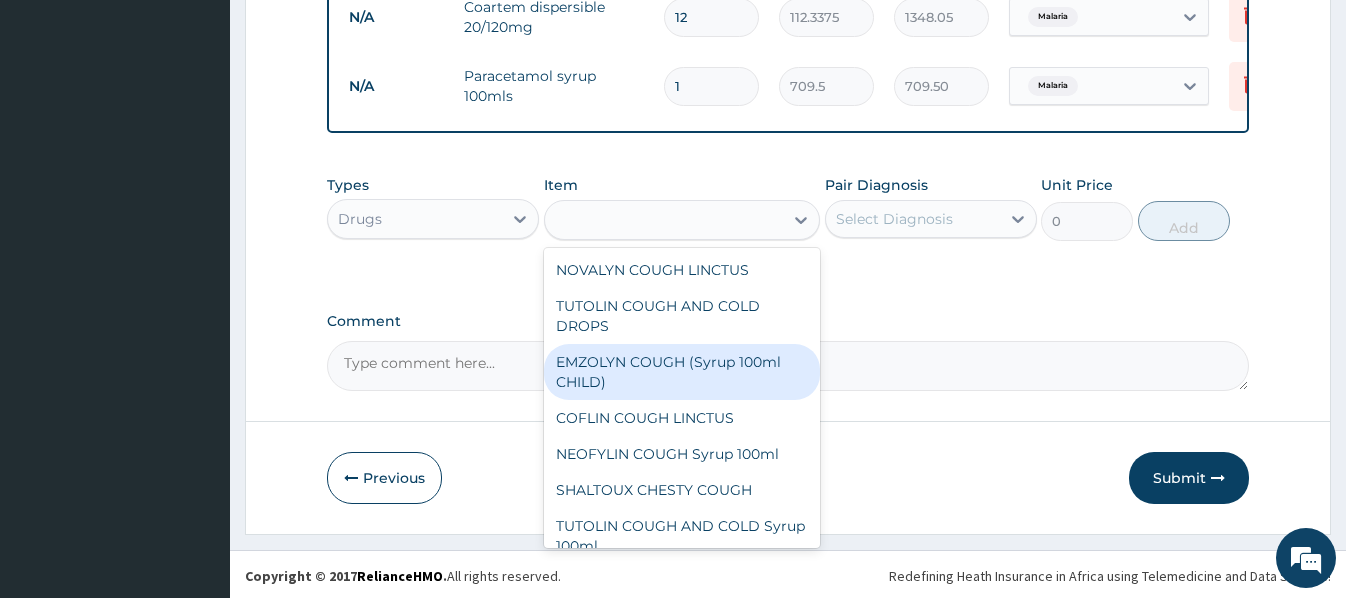 type on "1478.125" 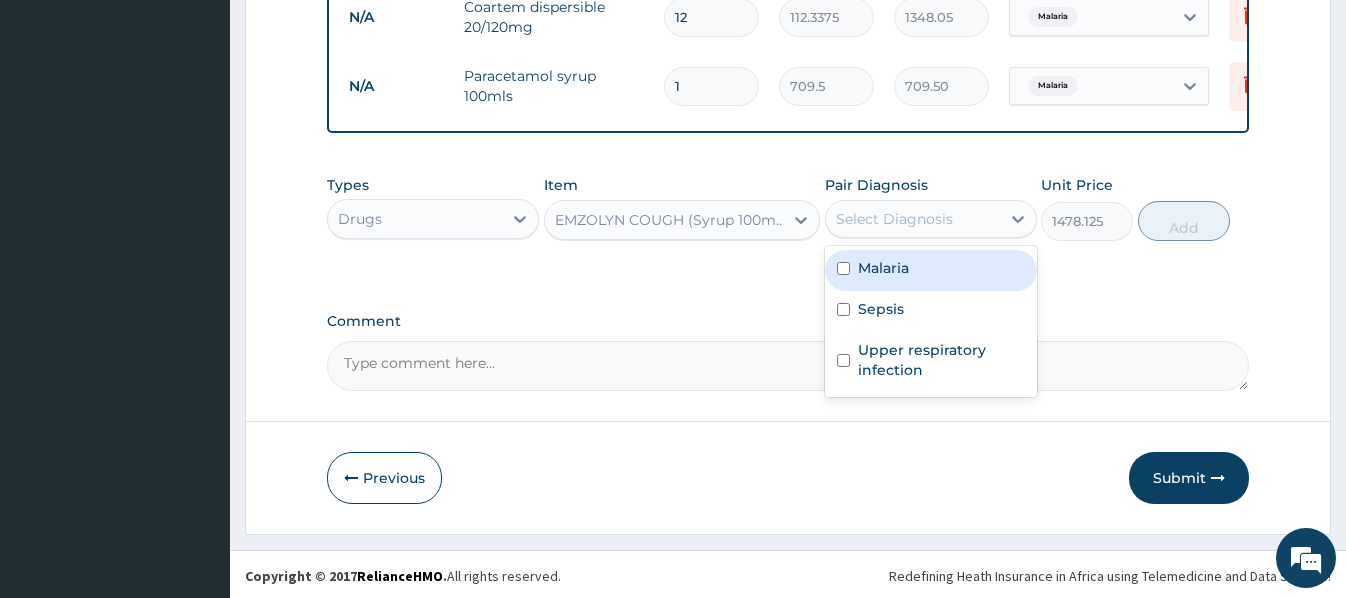 click on "Select Diagnosis" at bounding box center (913, 219) 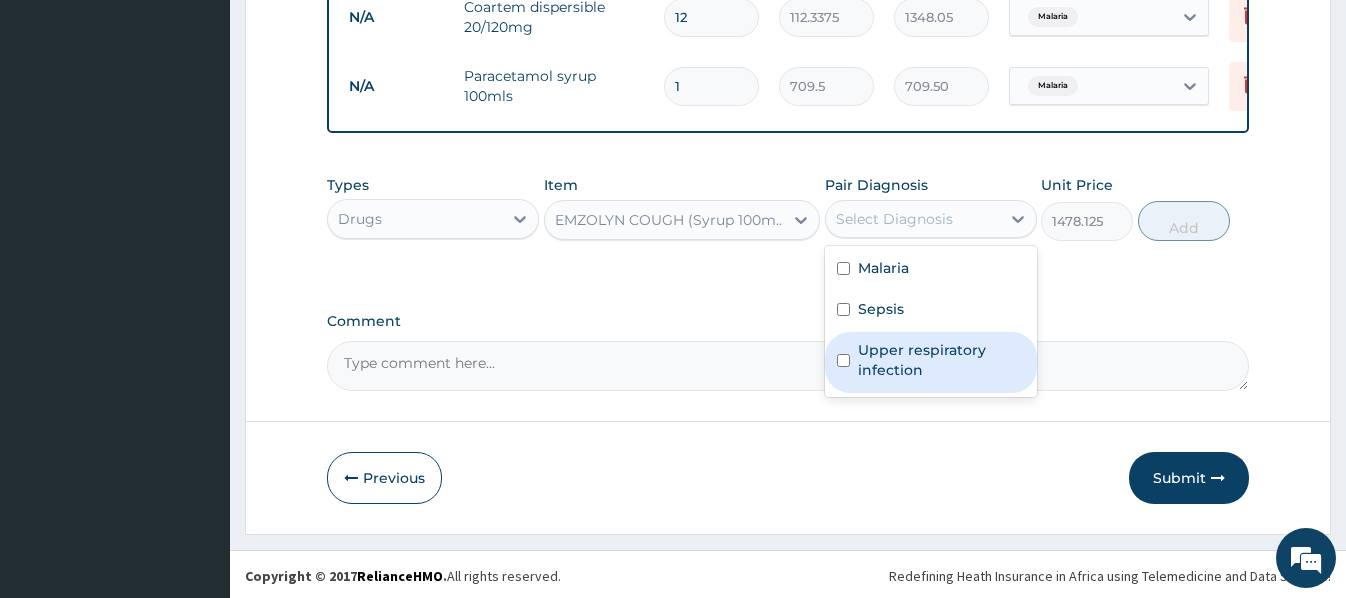 click on "Upper respiratory infection" at bounding box center [941, 360] 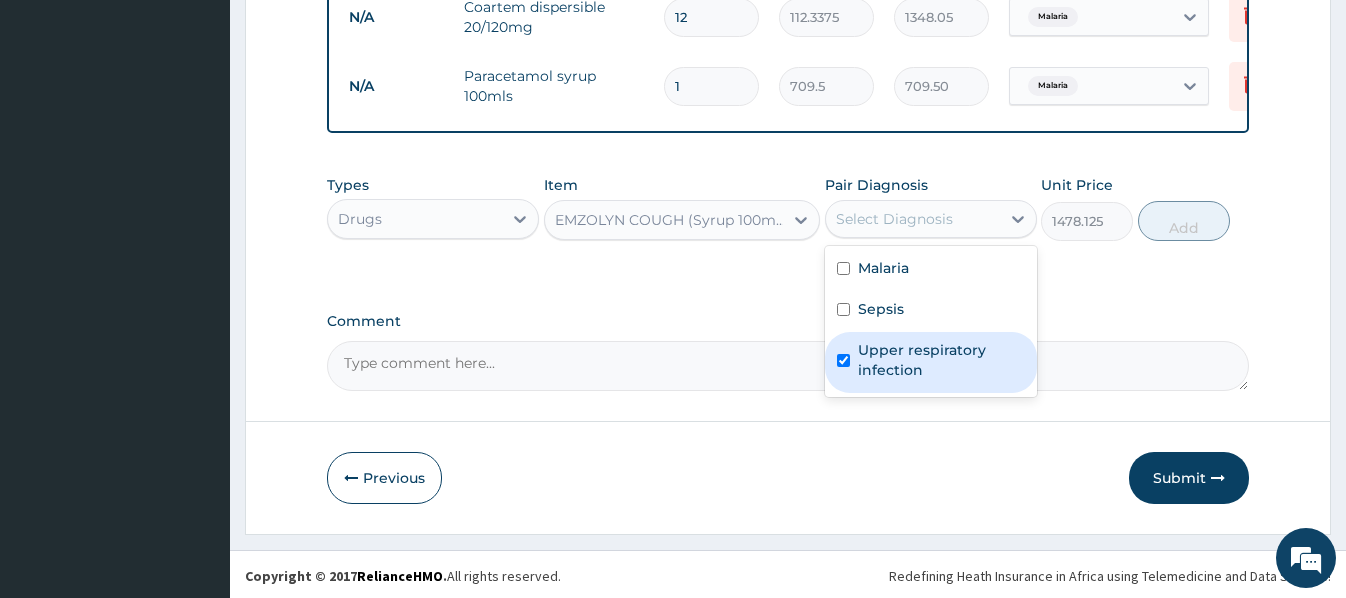 checkbox on "true" 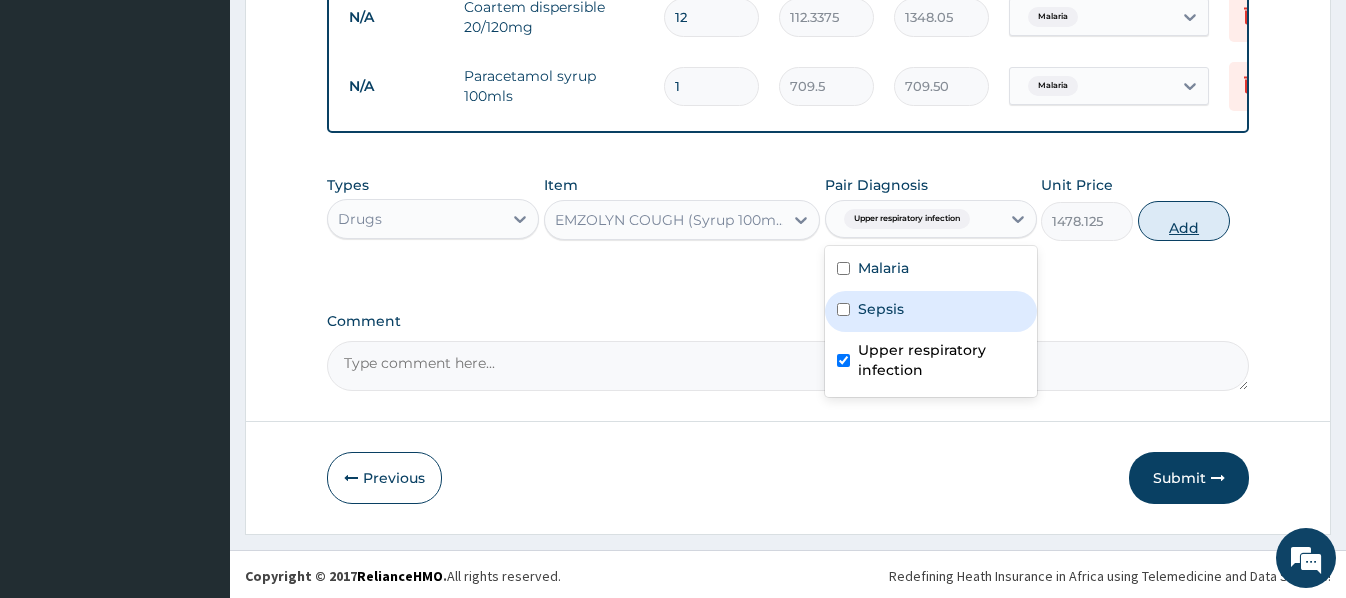 click on "Add" at bounding box center (1184, 221) 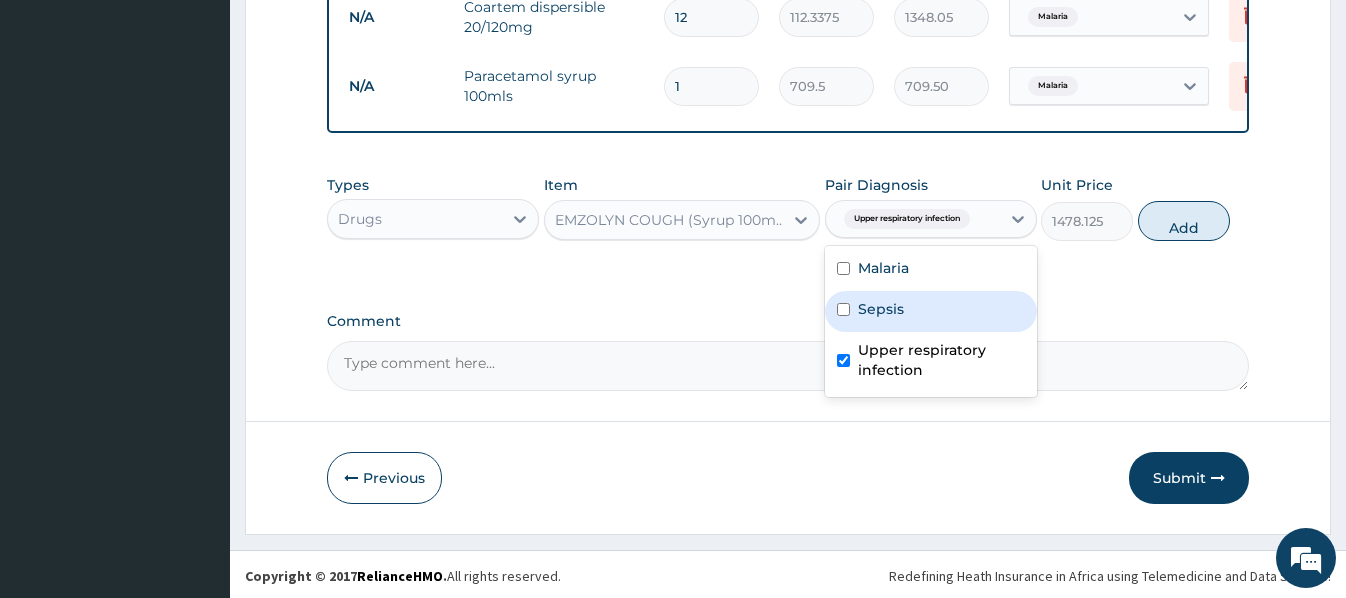 type on "0" 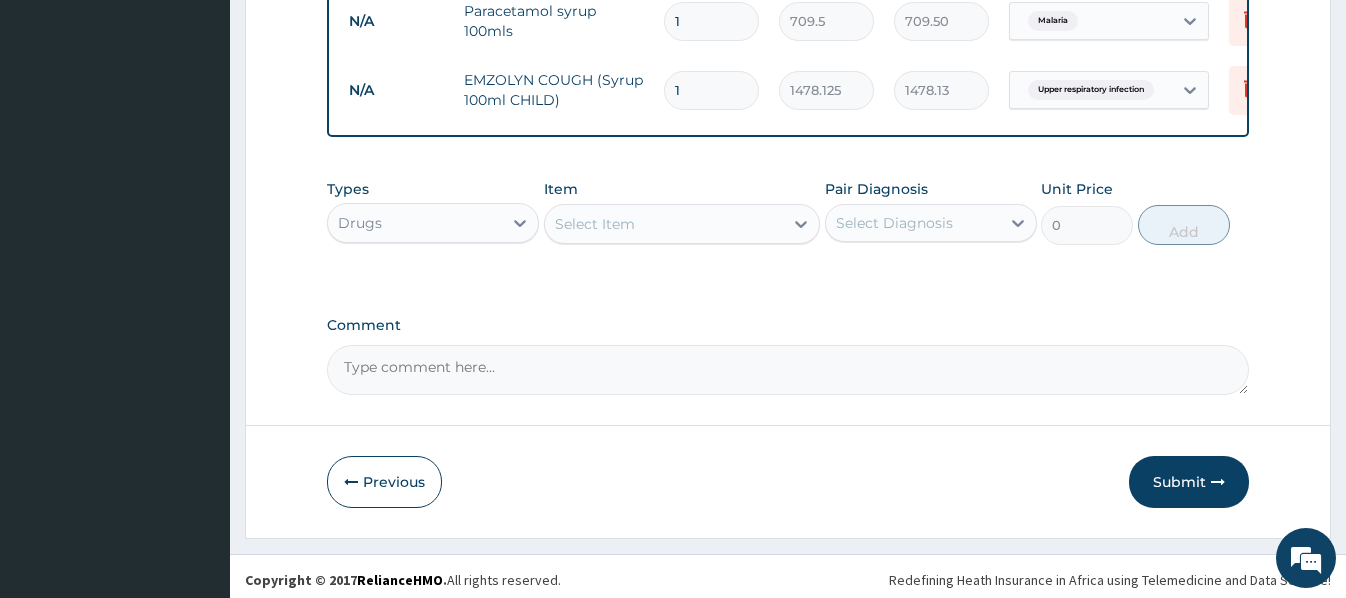 scroll, scrollTop: 1051, scrollLeft: 0, axis: vertical 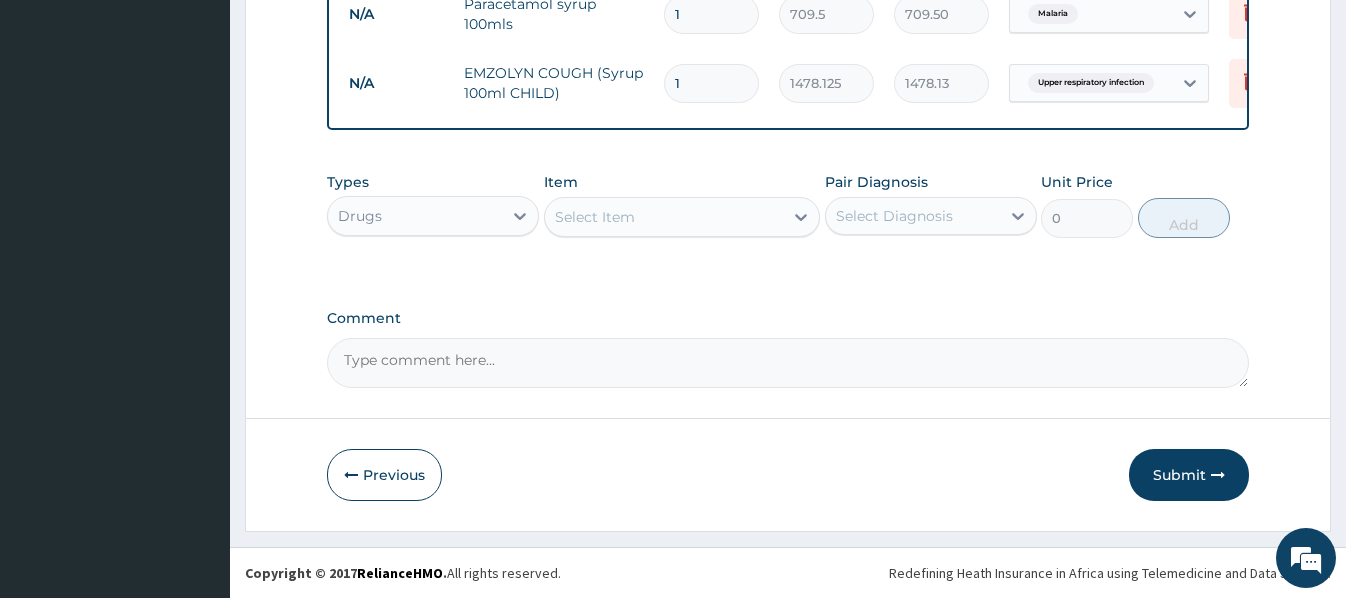 click on "Select Item" at bounding box center (595, 217) 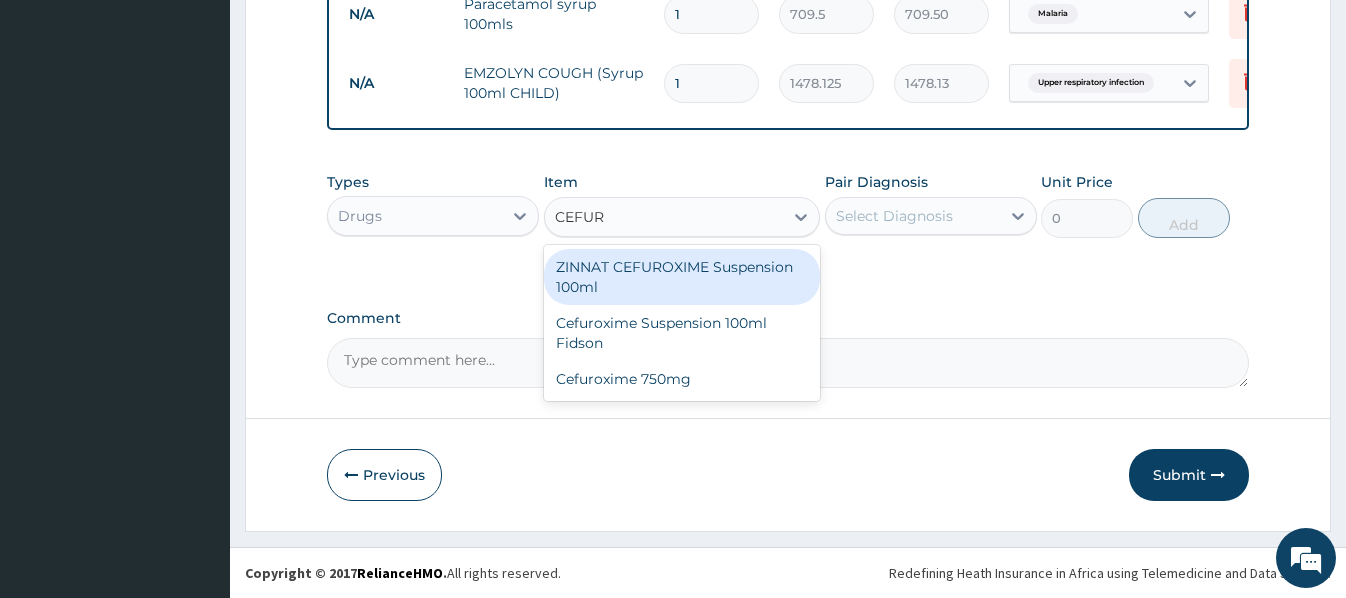 type on "CEFURO" 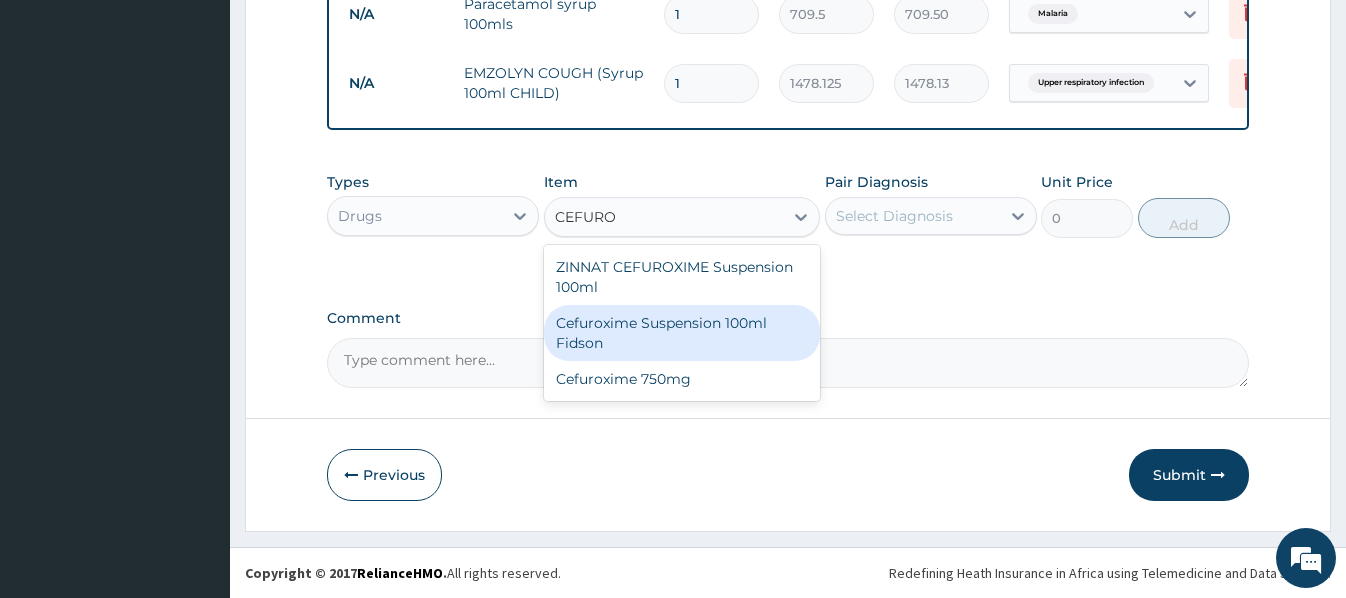 click on "Cefuroxime Suspension 100ml Fidson" at bounding box center (682, 333) 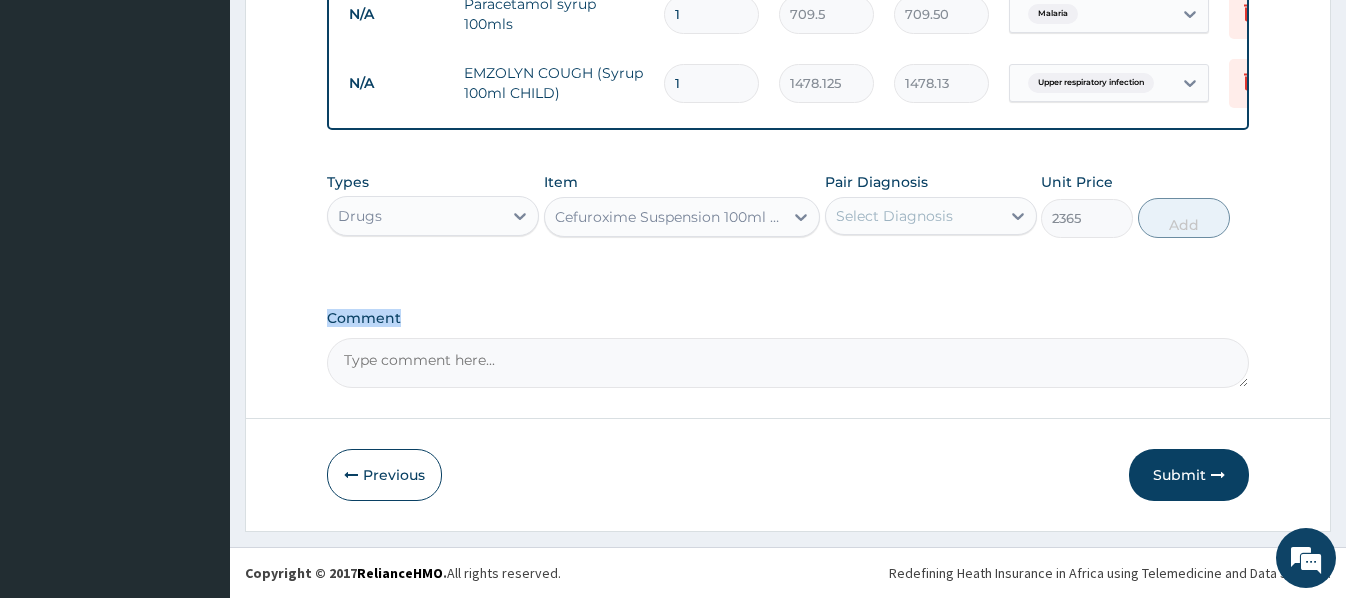 click on "Select Diagnosis" at bounding box center (894, 216) 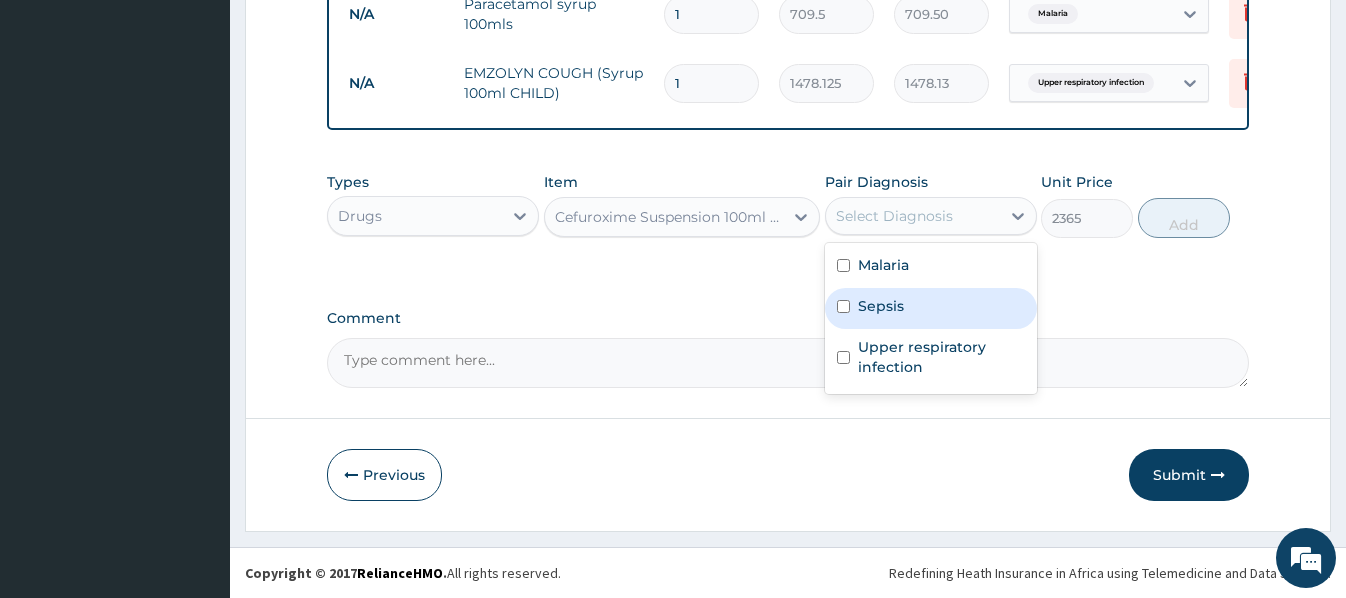 click on "Sepsis" at bounding box center [931, 308] 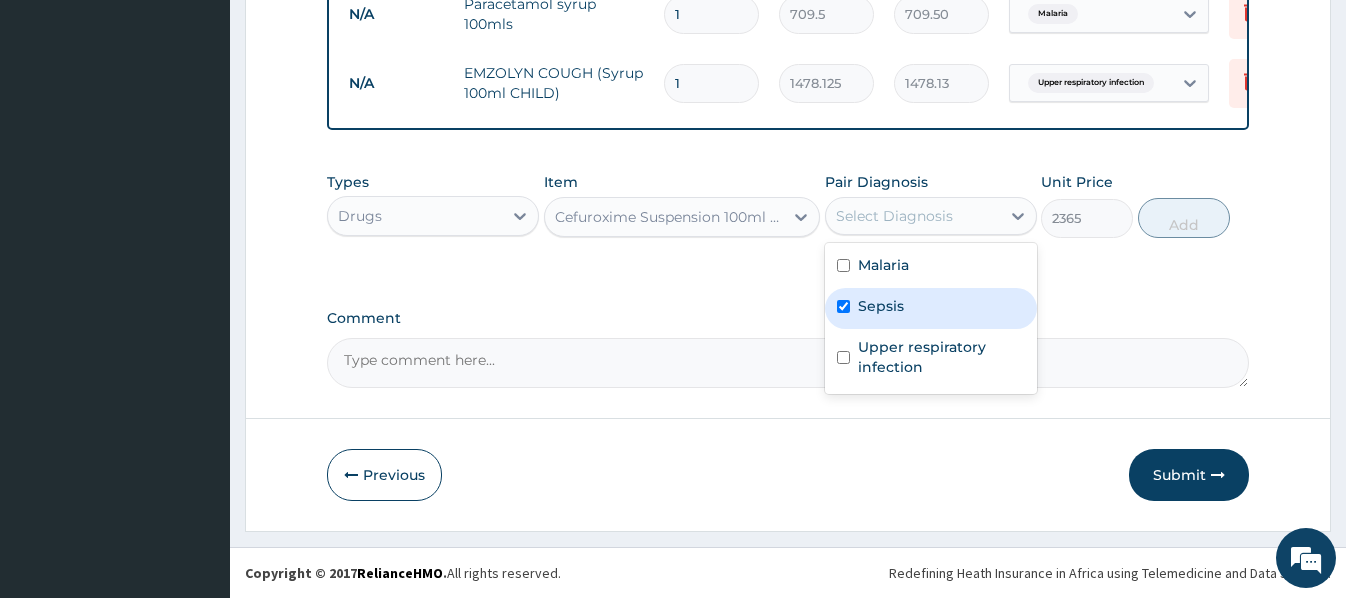 checkbox on "true" 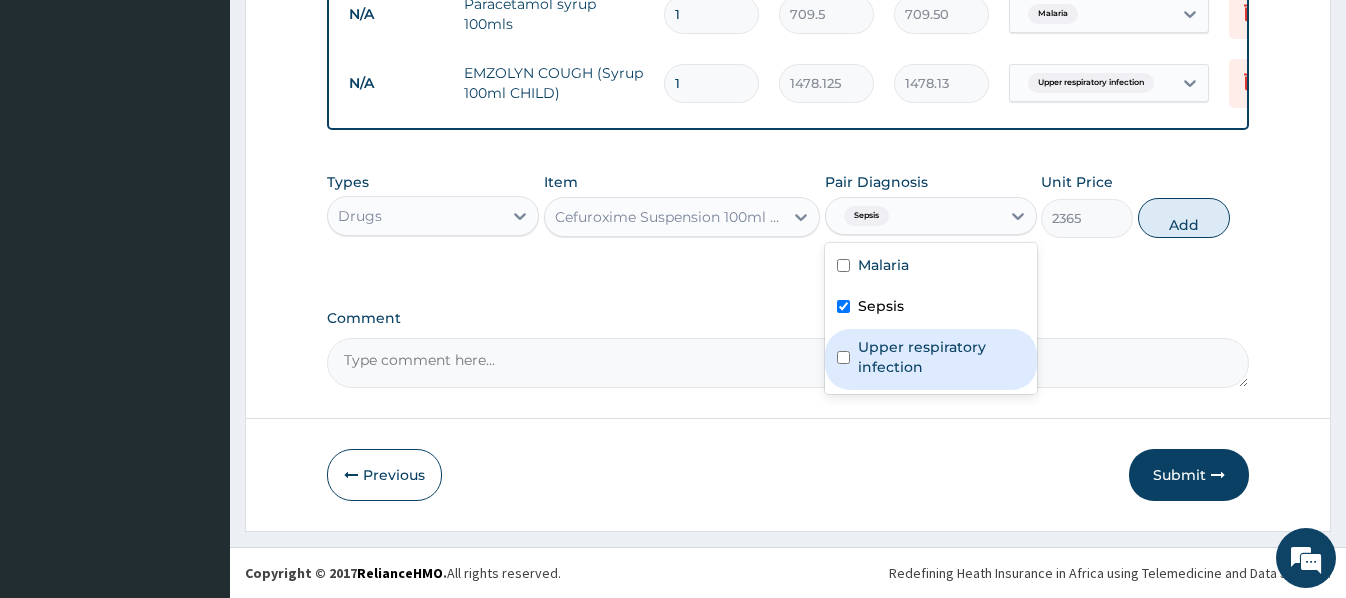 click on "Upper respiratory infection" at bounding box center [941, 357] 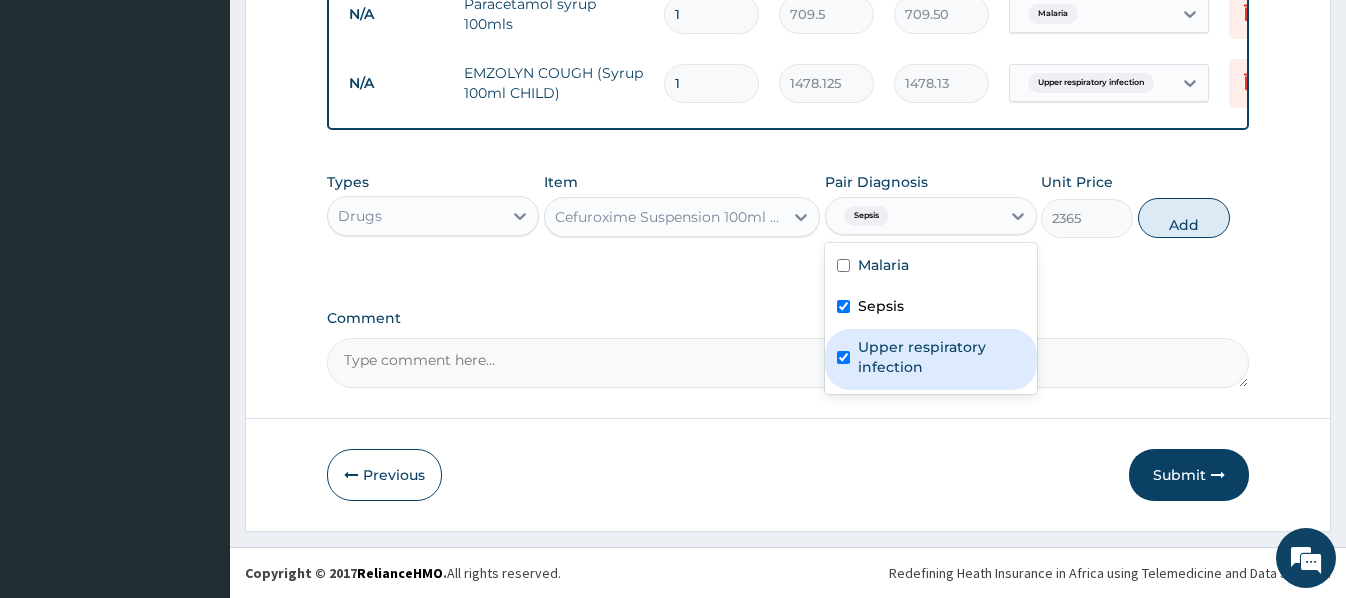 checkbox on "true" 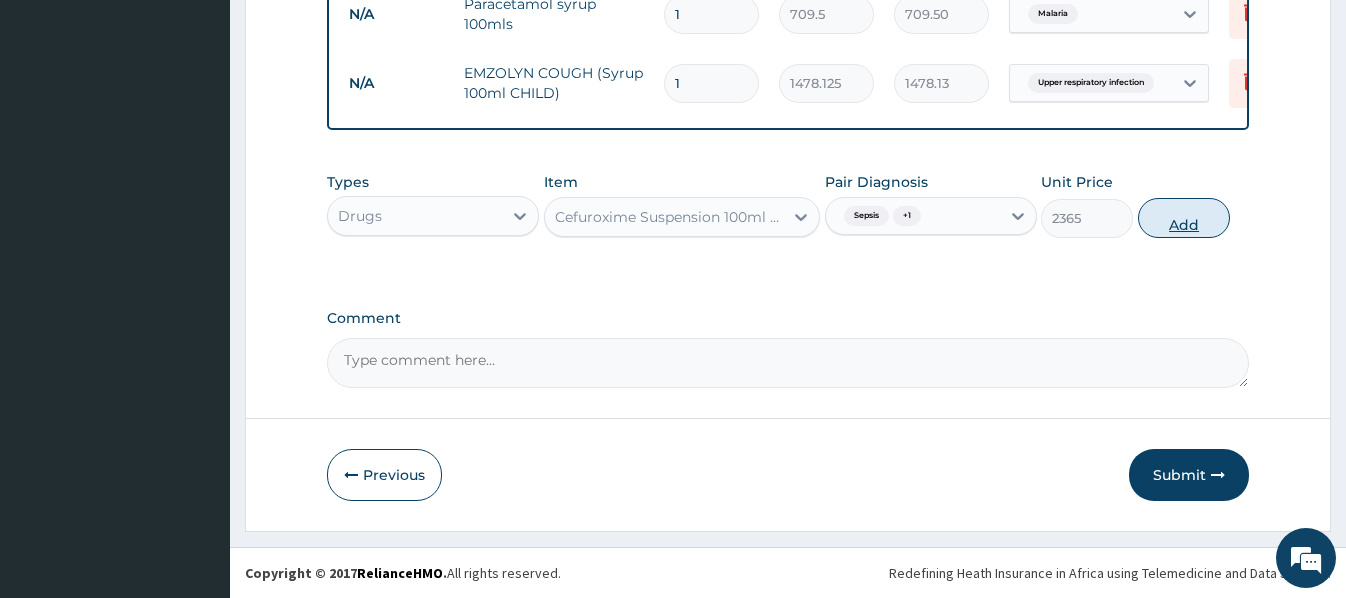 click on "Add" at bounding box center (1184, 218) 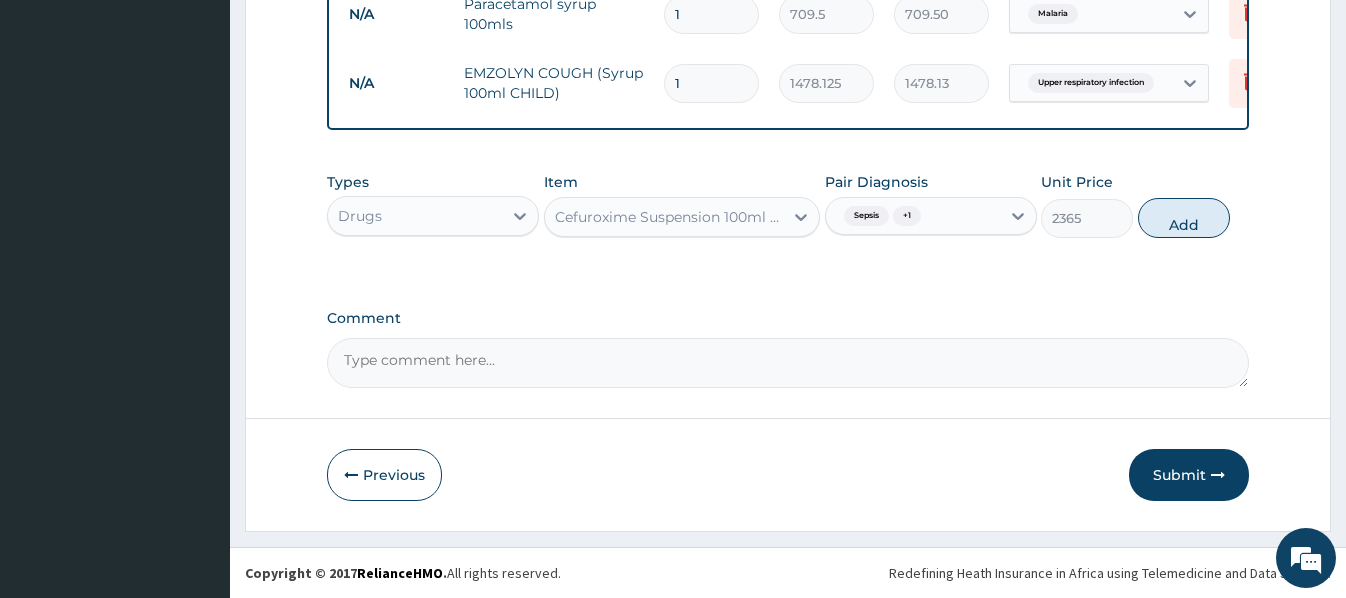 type on "0" 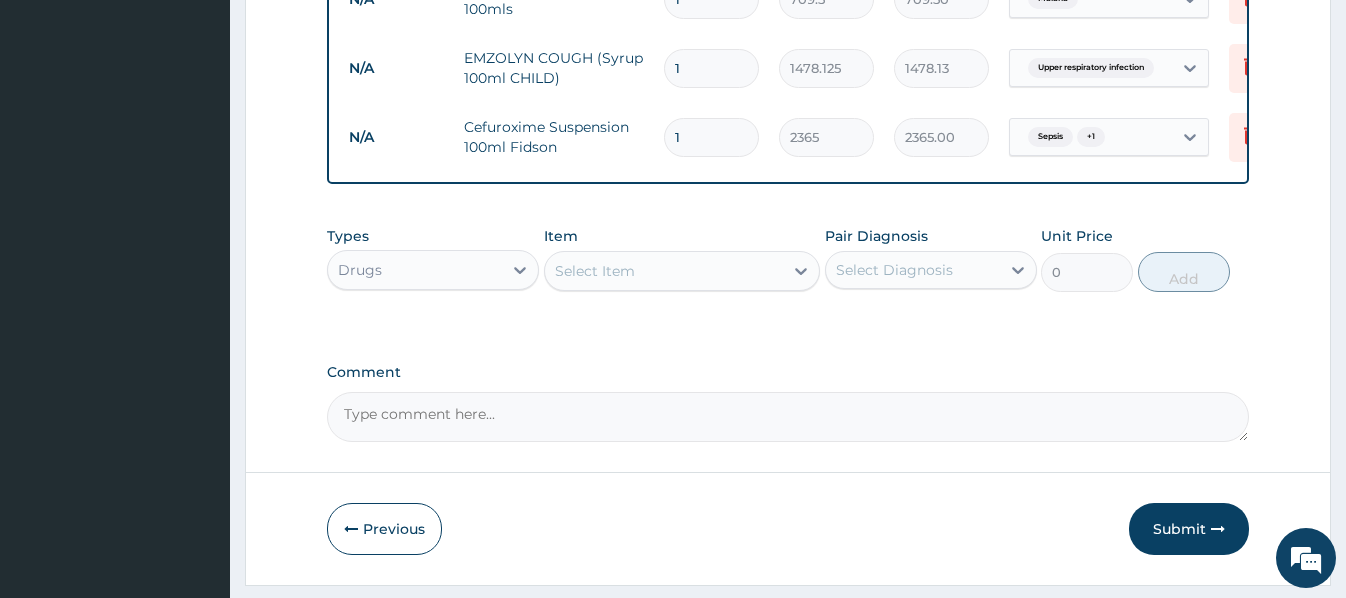click on "Drugs" at bounding box center (415, 270) 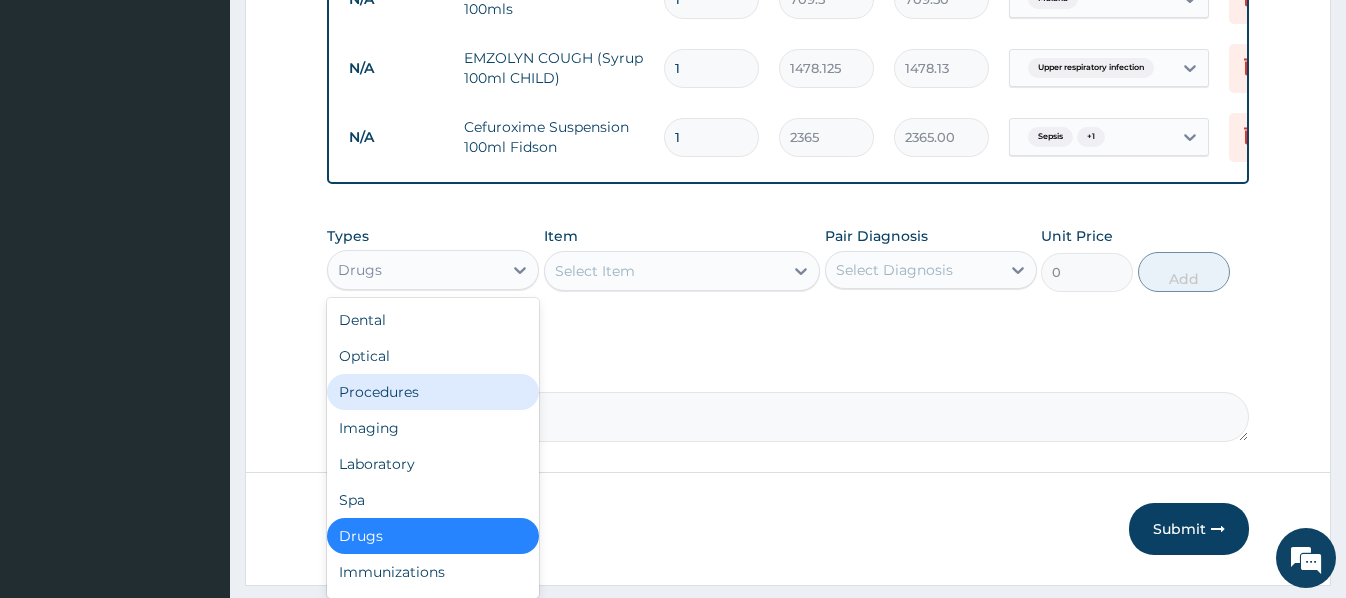 click on "Procedures" at bounding box center (433, 392) 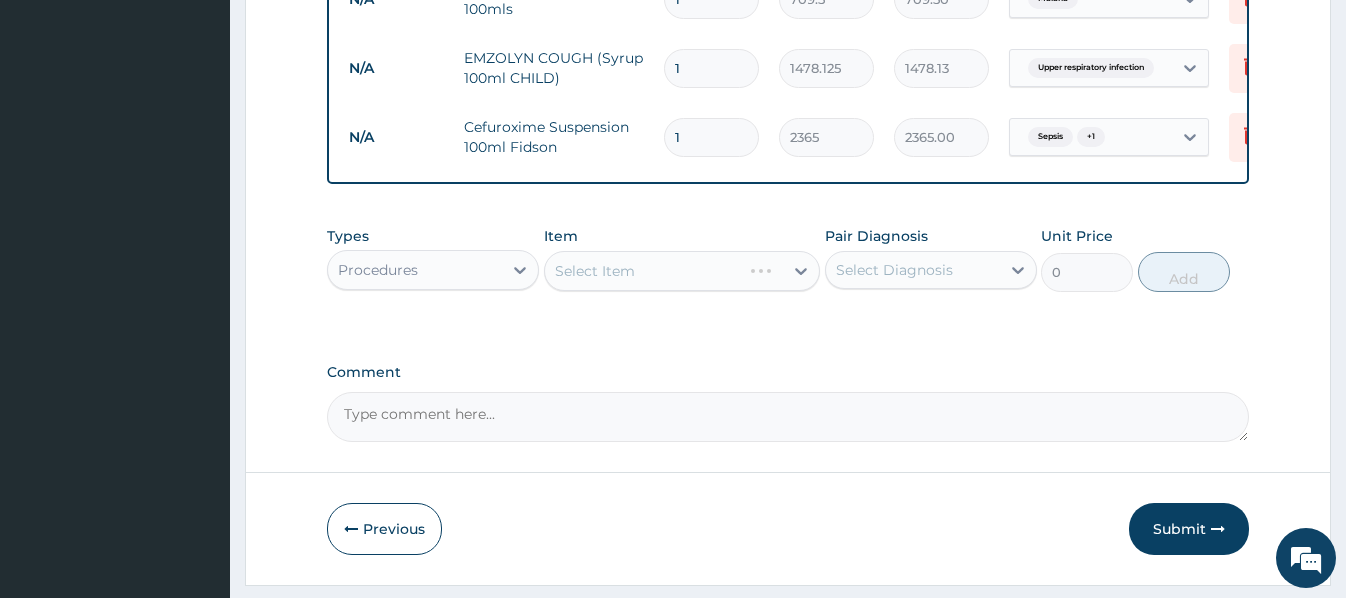 click on "Select Item" at bounding box center (682, 271) 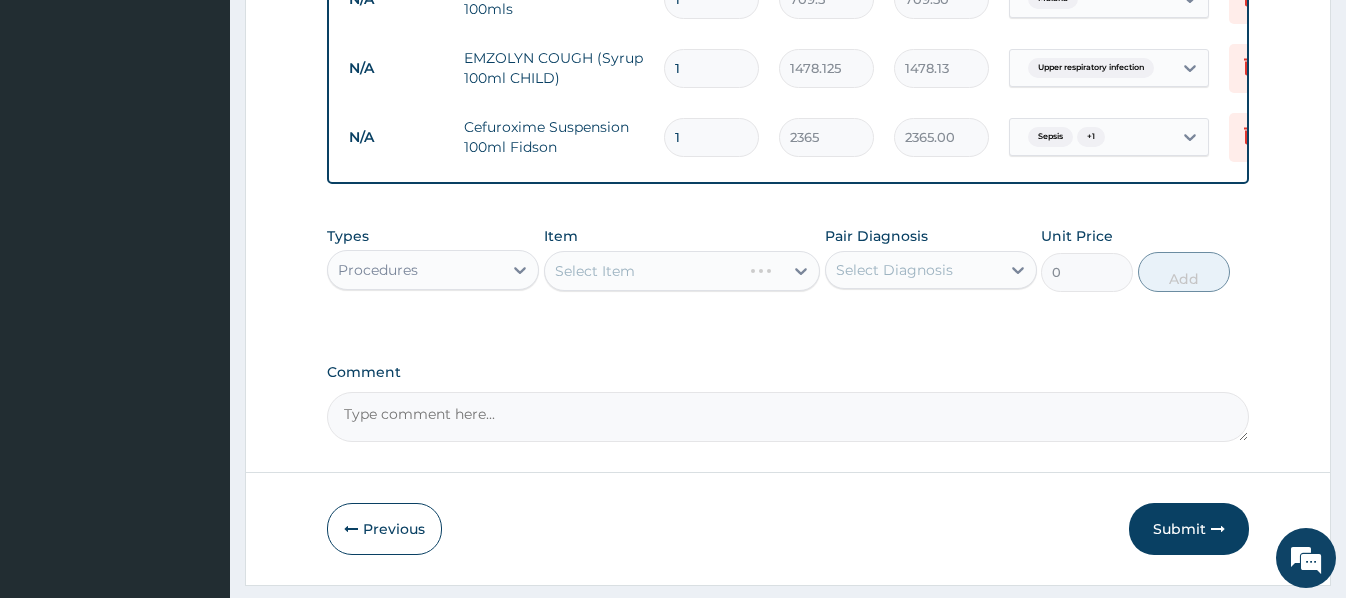 click on "Select Item" at bounding box center [682, 271] 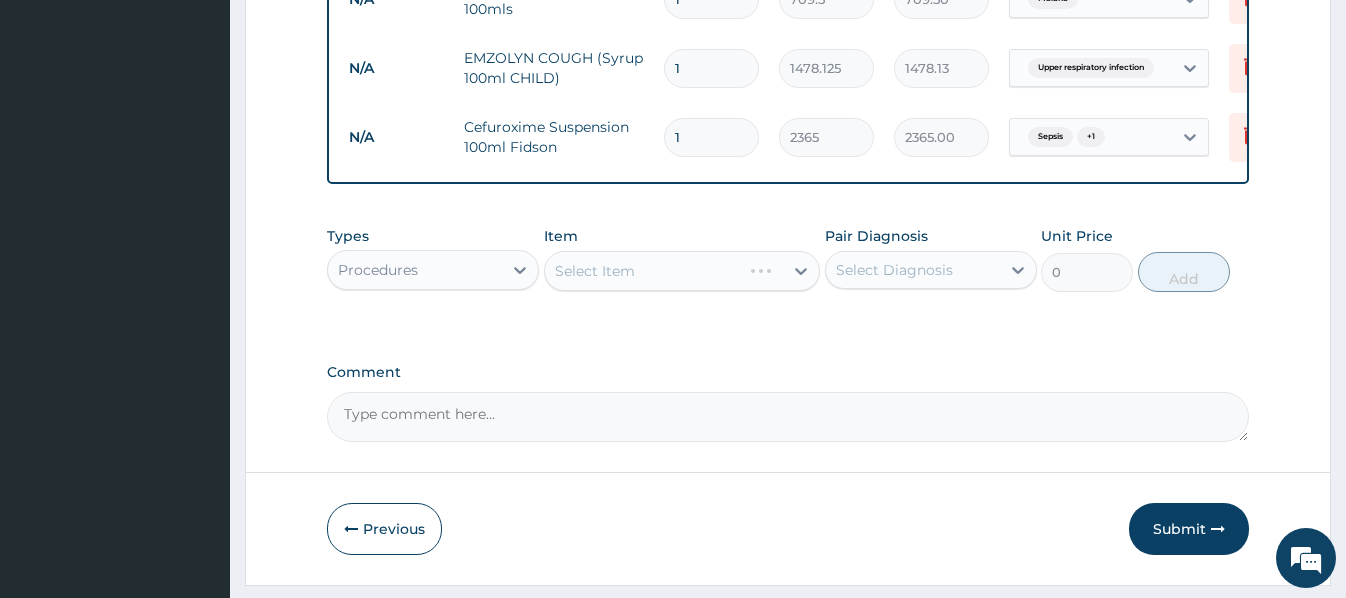 click on "Select Item" at bounding box center [682, 271] 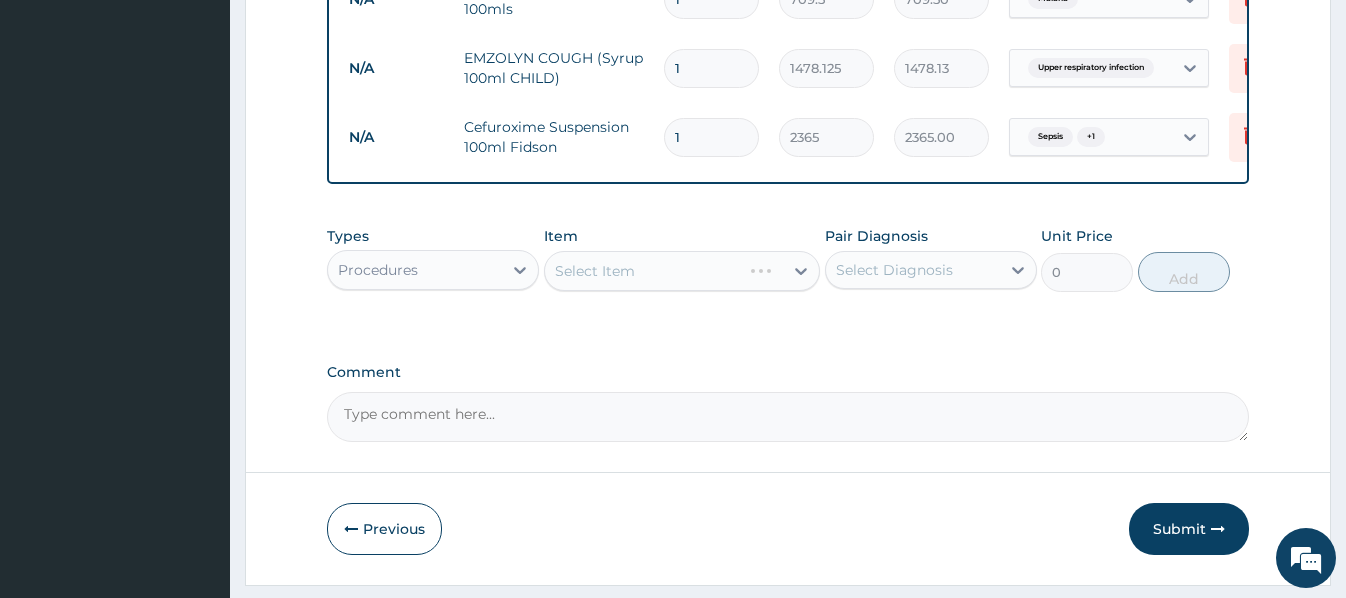click on "Select Item" at bounding box center [682, 271] 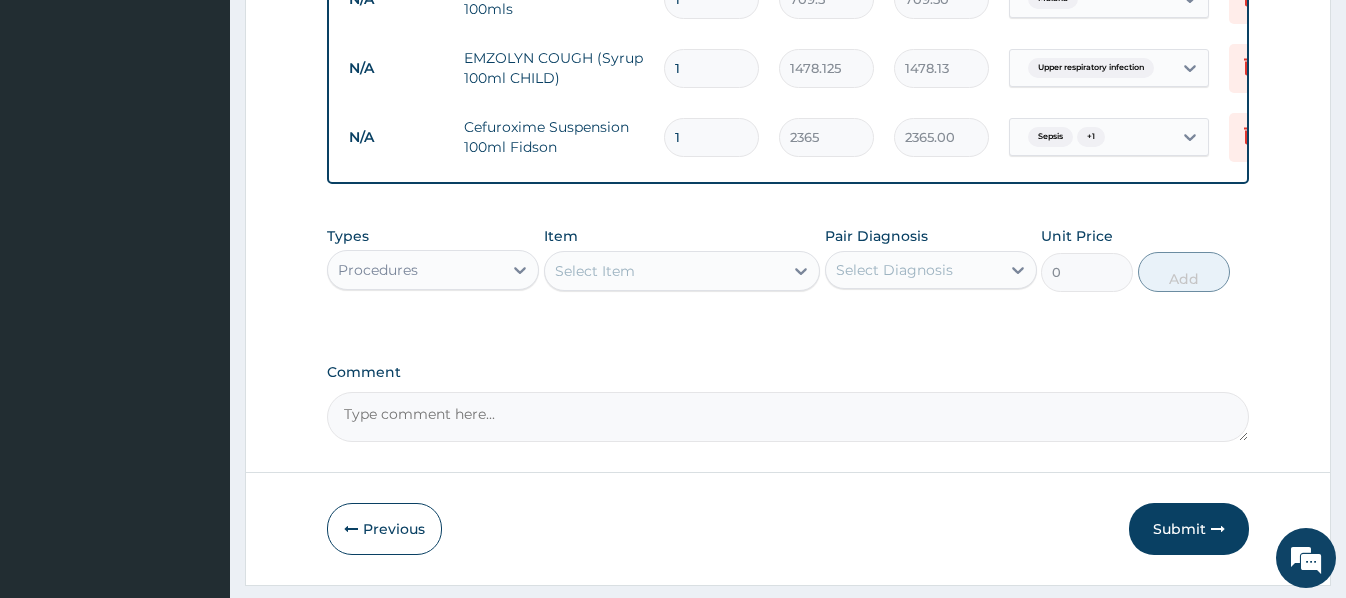 click on "Select Item" at bounding box center [595, 271] 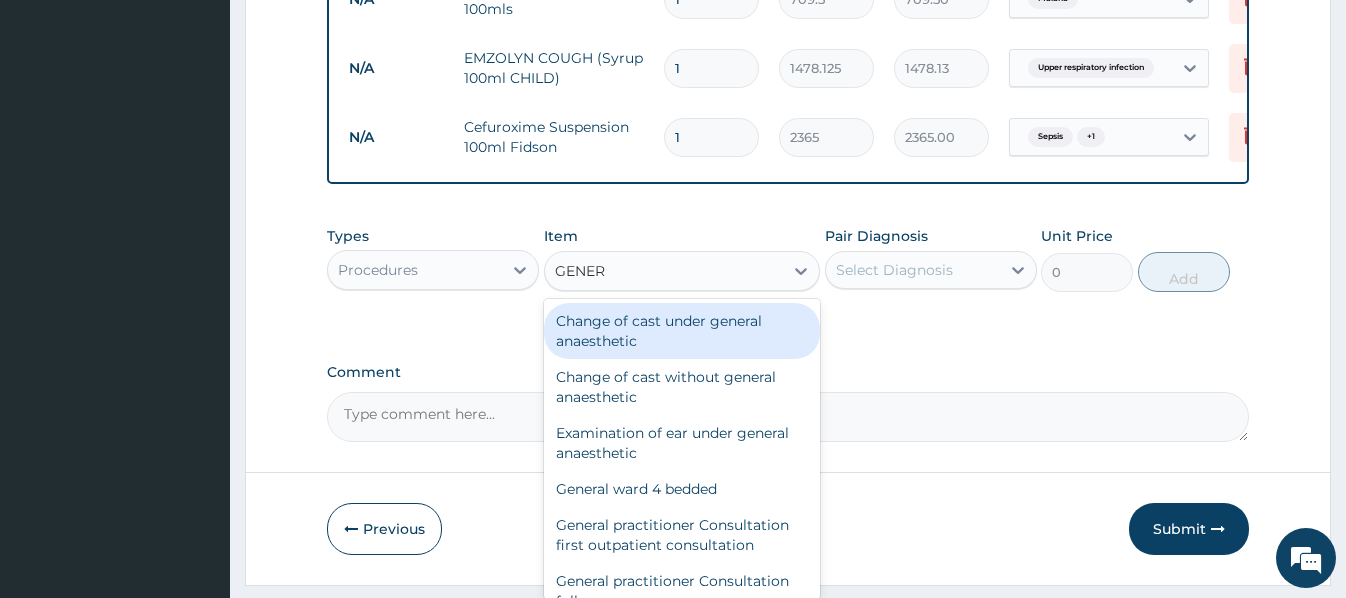 type on "GENERA" 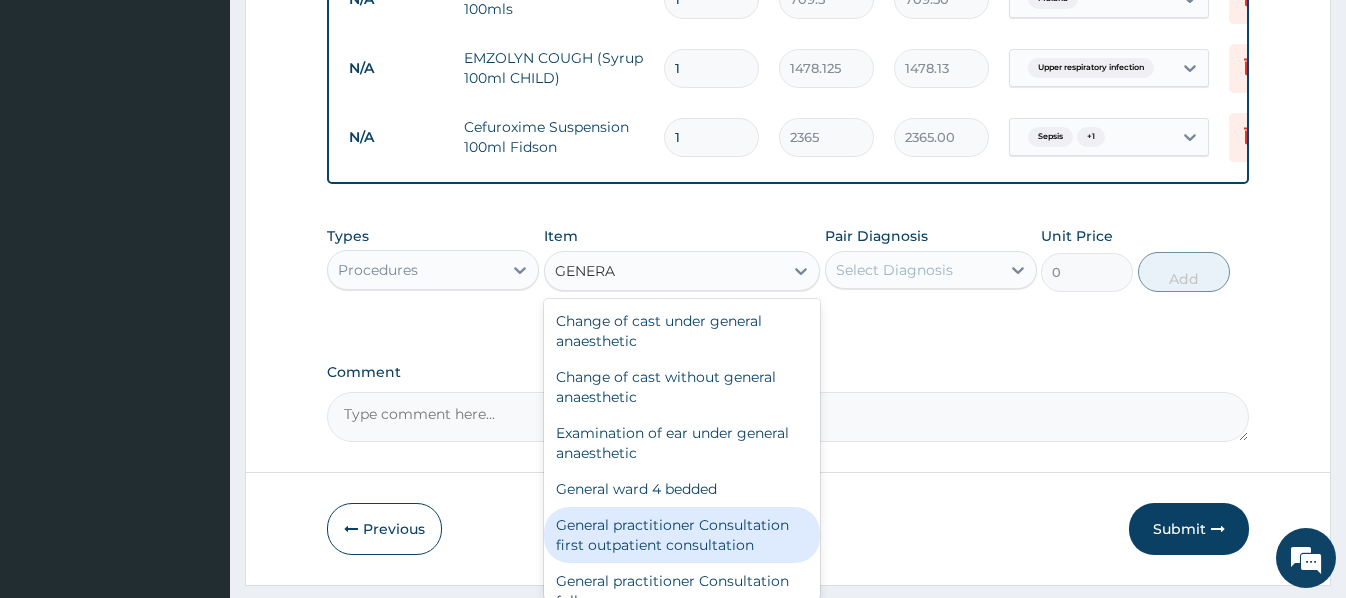 click on "General practitioner Consultation first outpatient consultation" at bounding box center (682, 535) 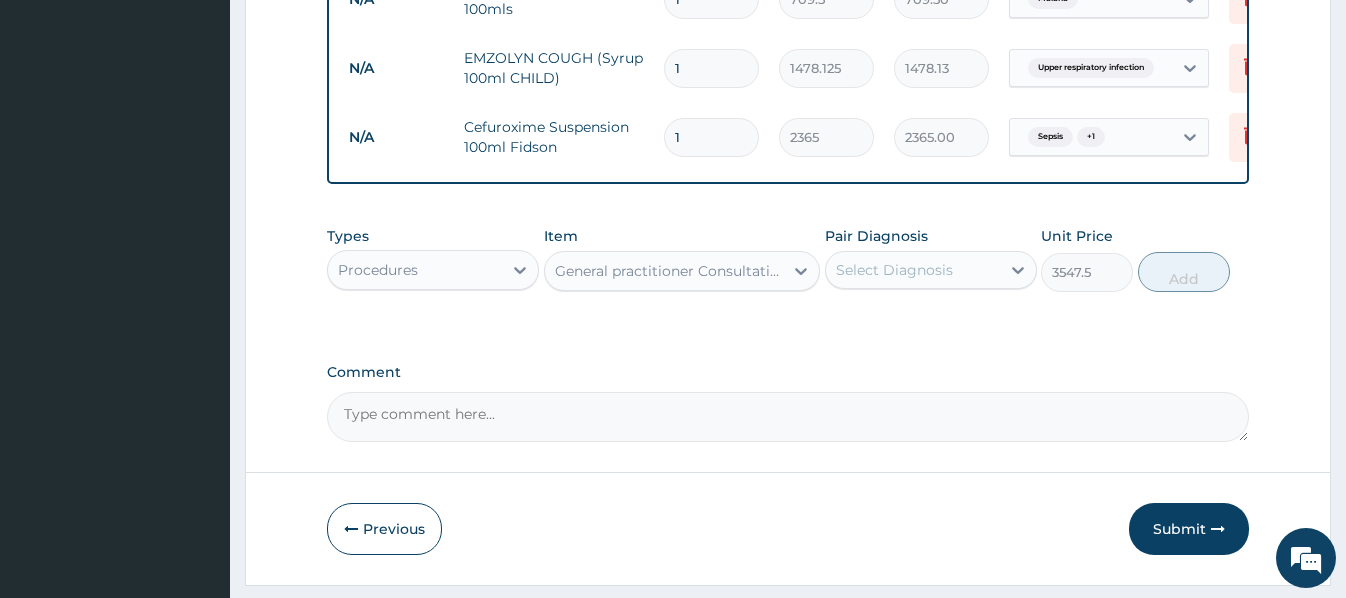 click on "Select Diagnosis" at bounding box center [913, 270] 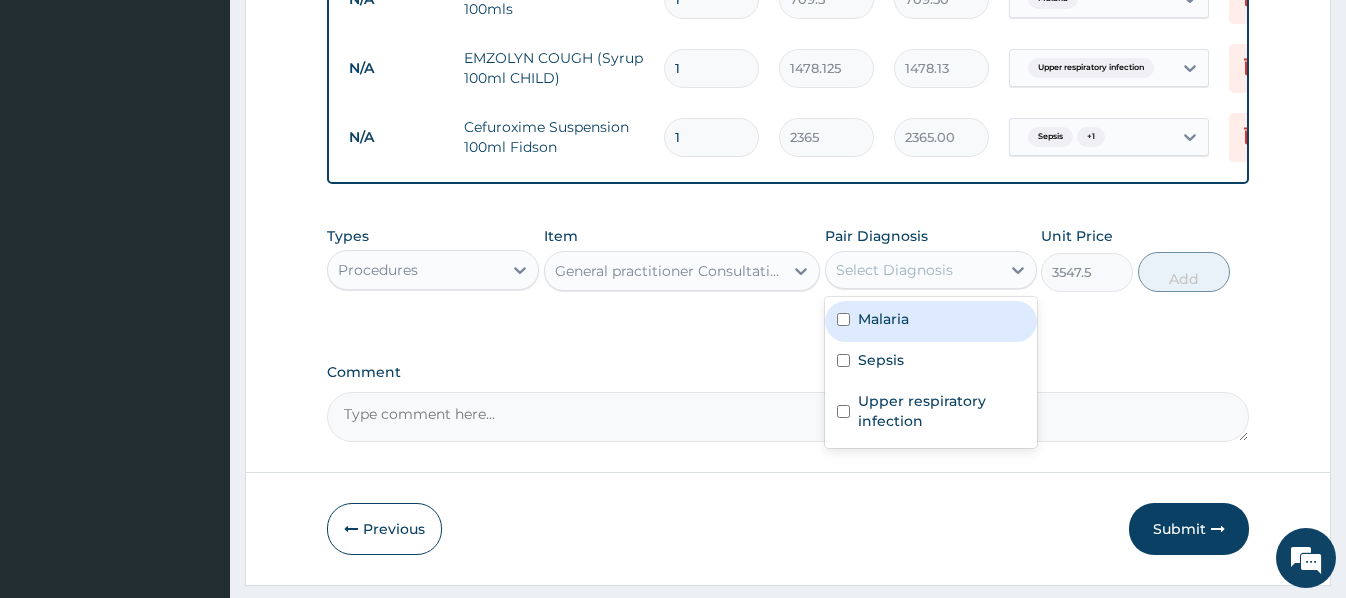 click on "Malaria" at bounding box center (931, 321) 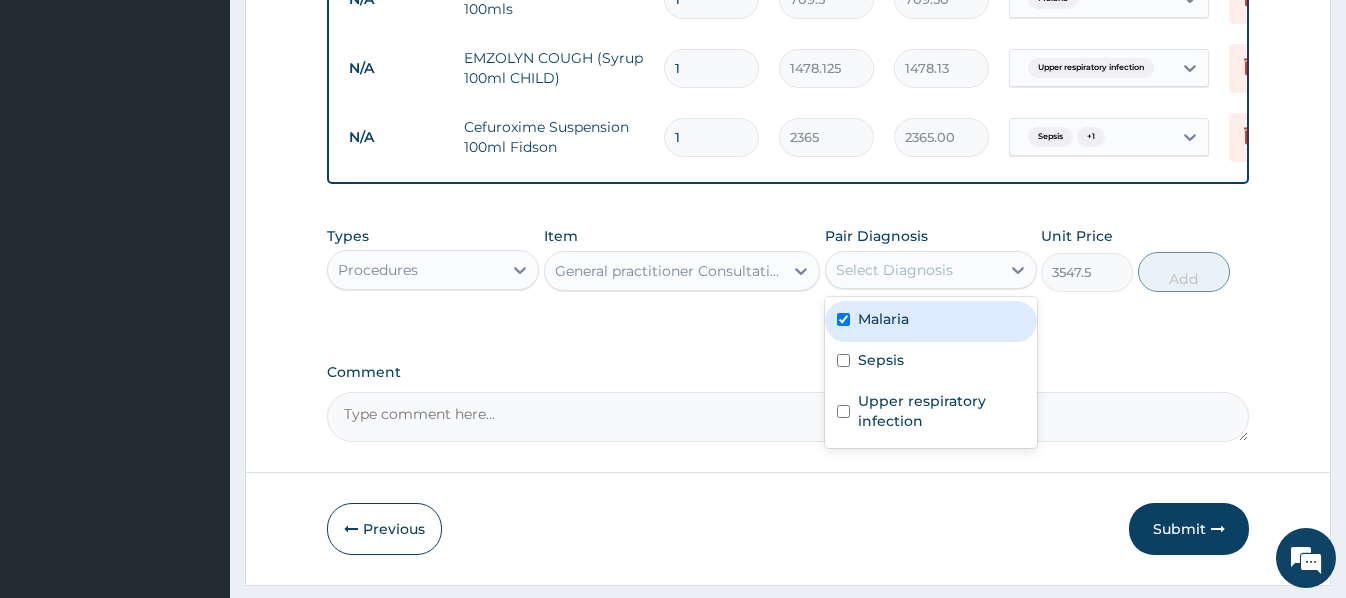 checkbox on "true" 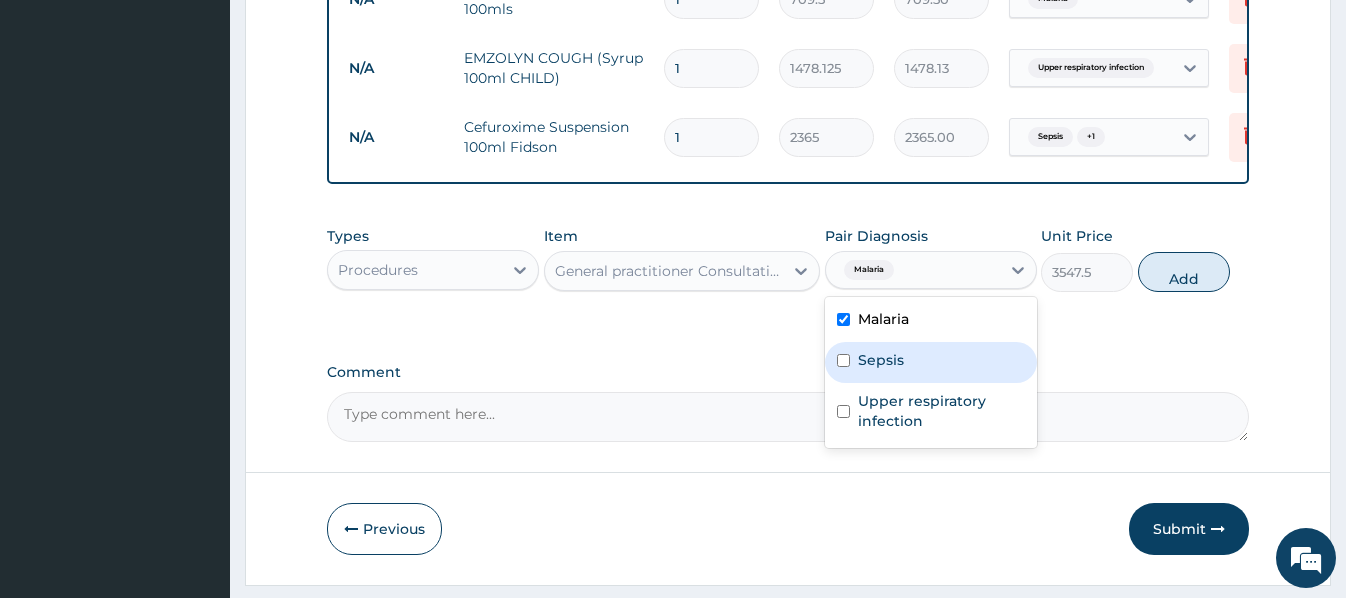click on "Sepsis" at bounding box center (931, 362) 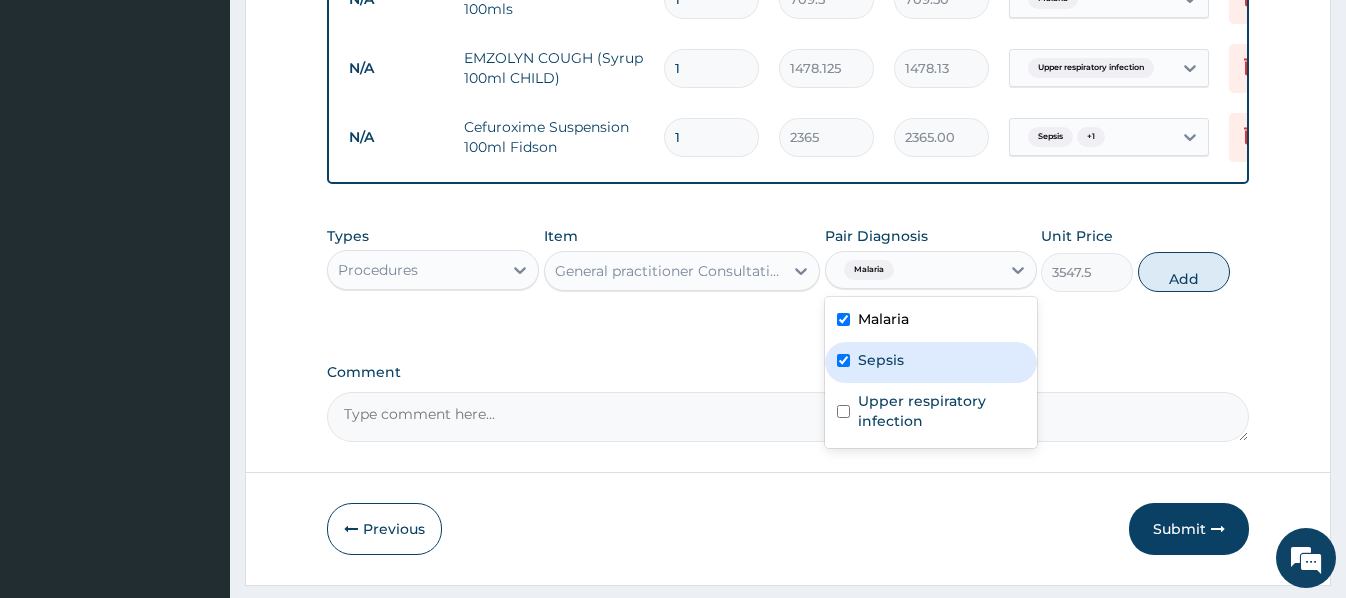checkbox on "true" 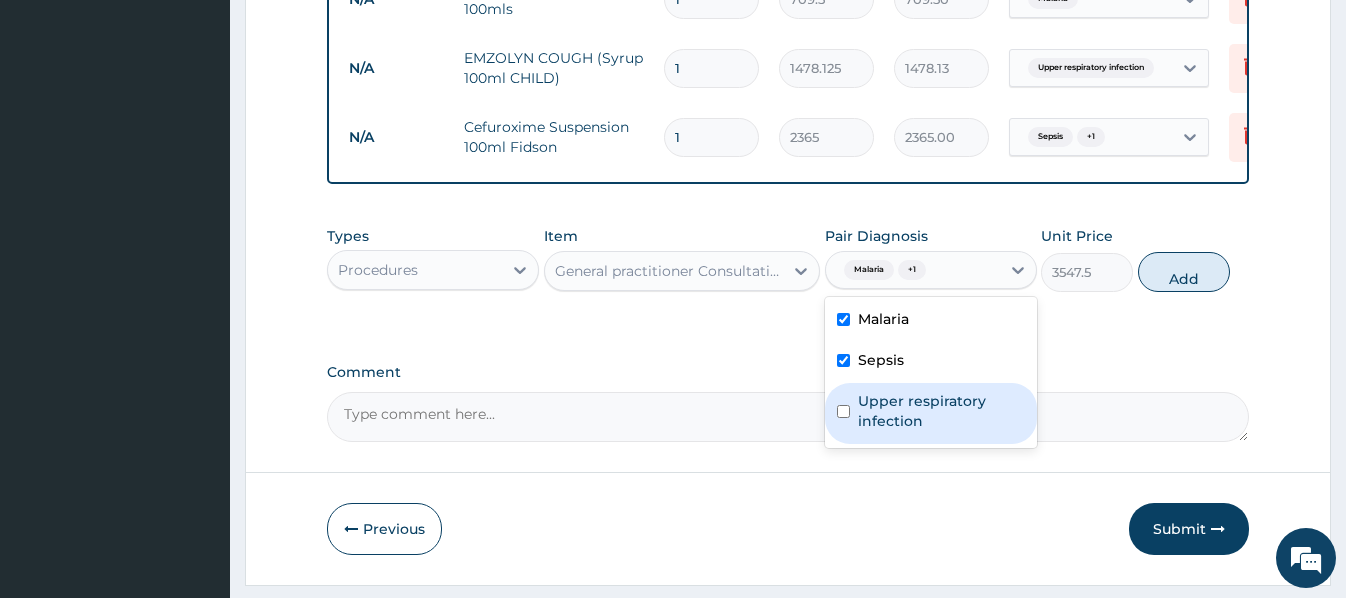 click on "Upper respiratory infection" at bounding box center (941, 411) 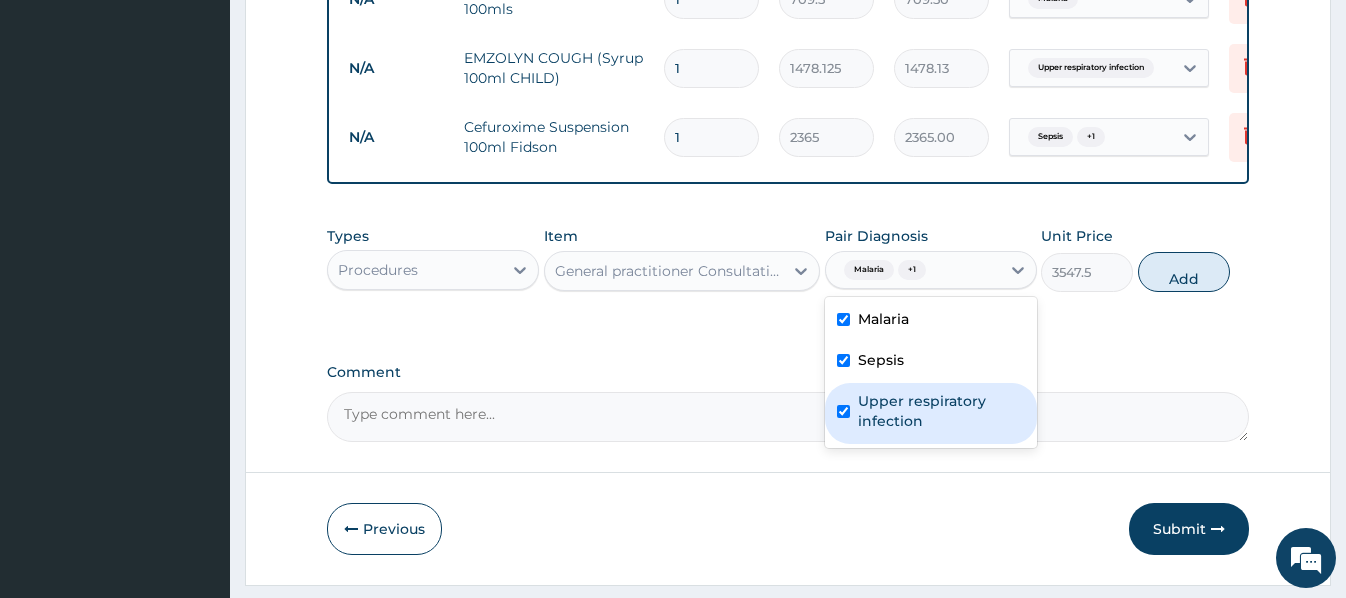 checkbox on "true" 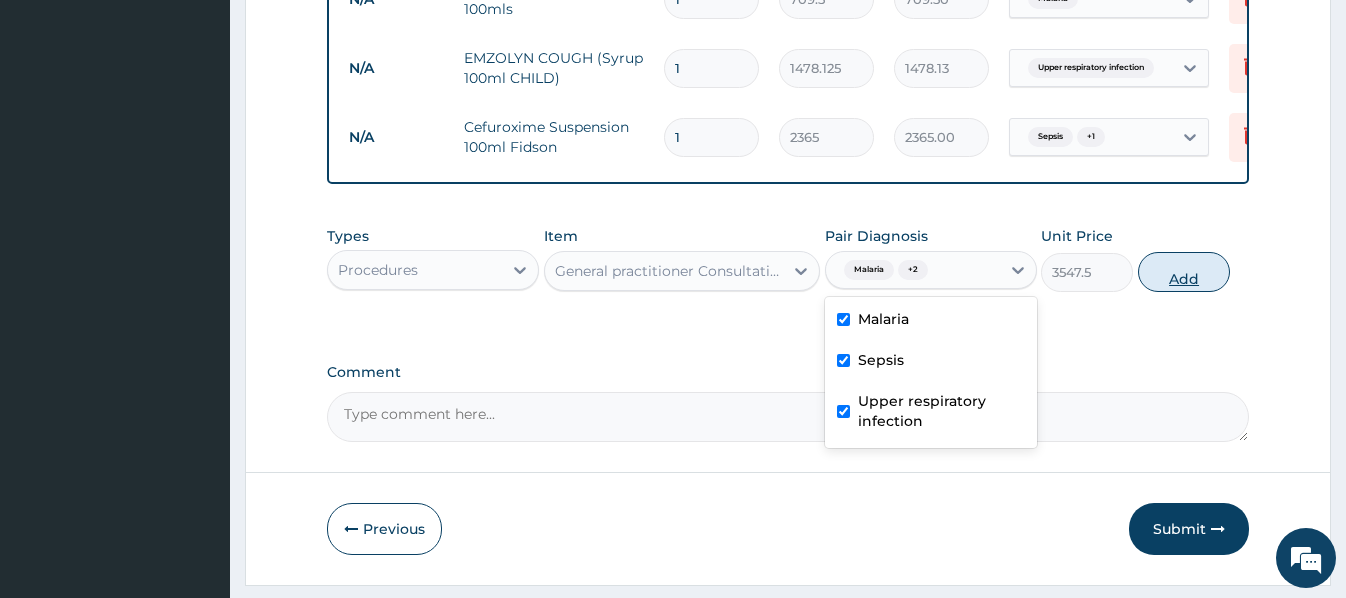 click on "Add" at bounding box center (1184, 272) 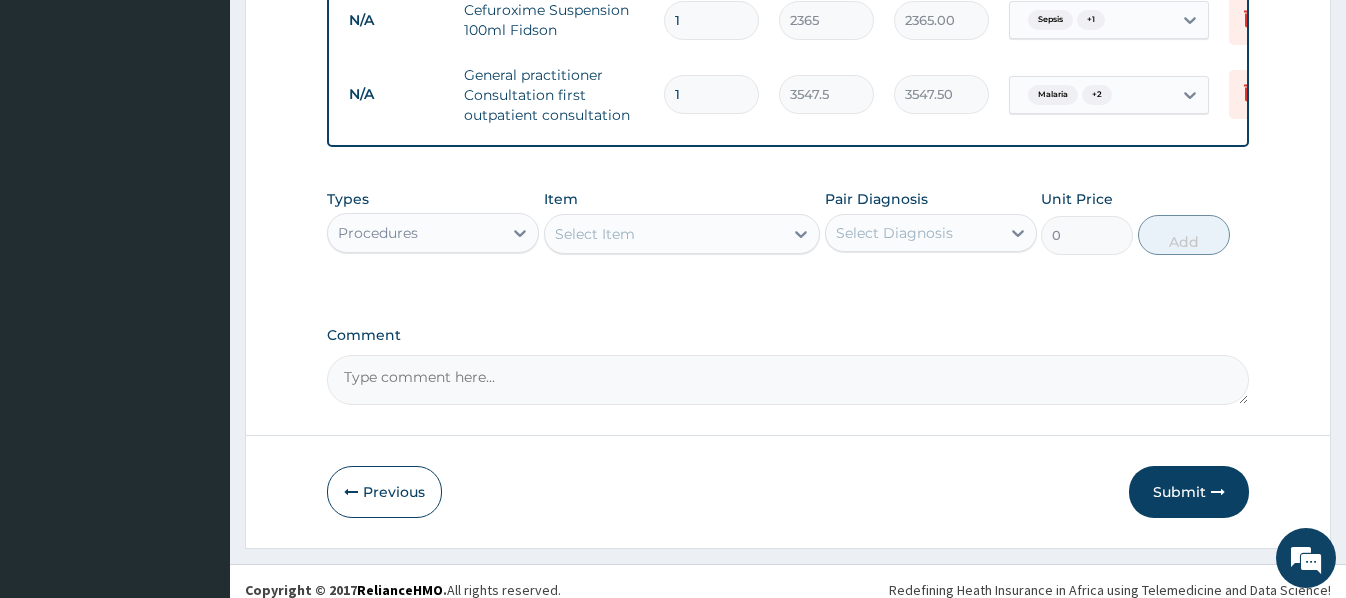scroll, scrollTop: 1200, scrollLeft: 0, axis: vertical 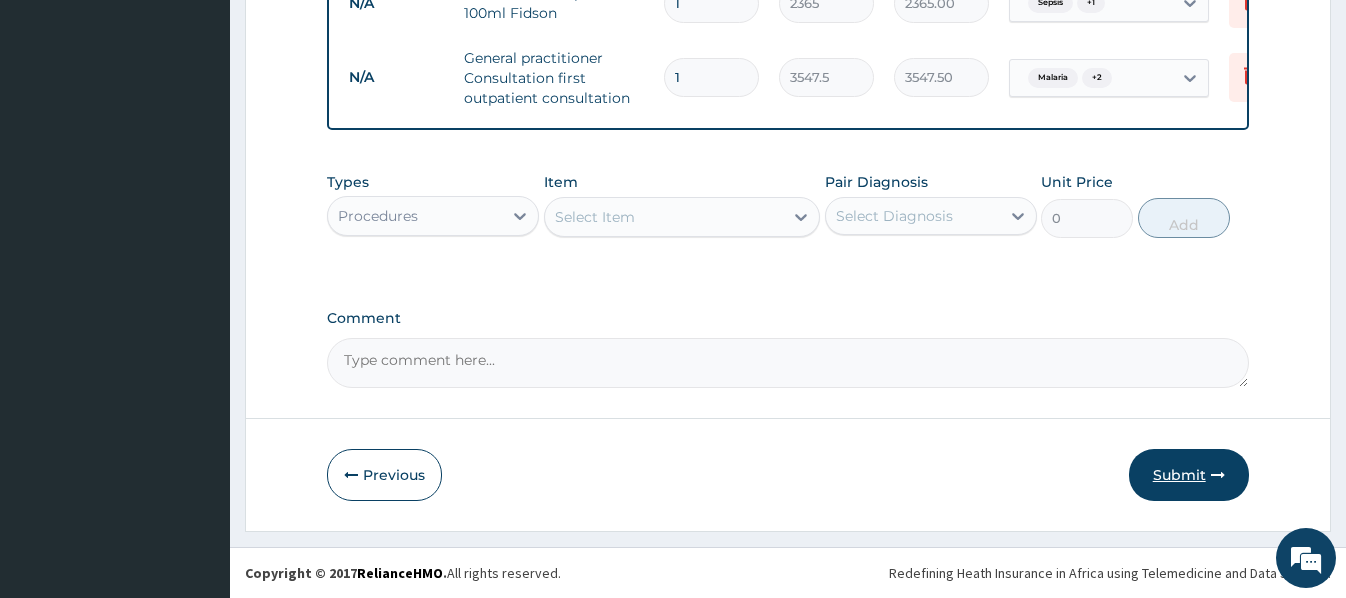 click on "Submit" at bounding box center [1189, 475] 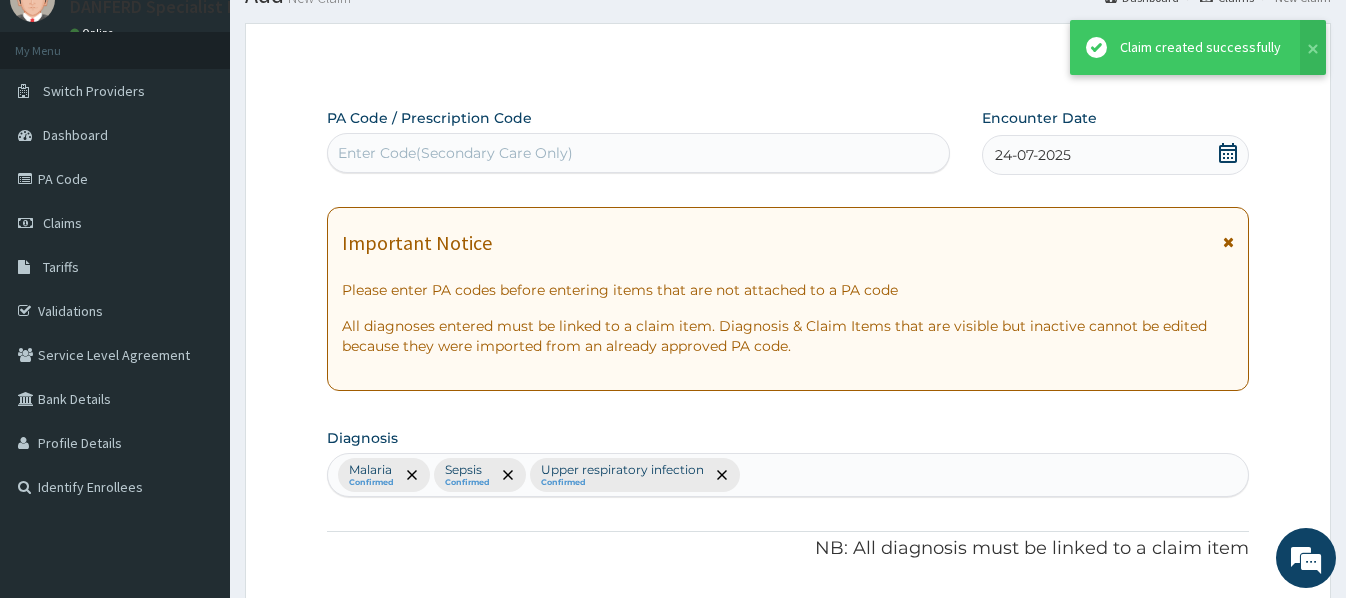 scroll, scrollTop: 1200, scrollLeft: 0, axis: vertical 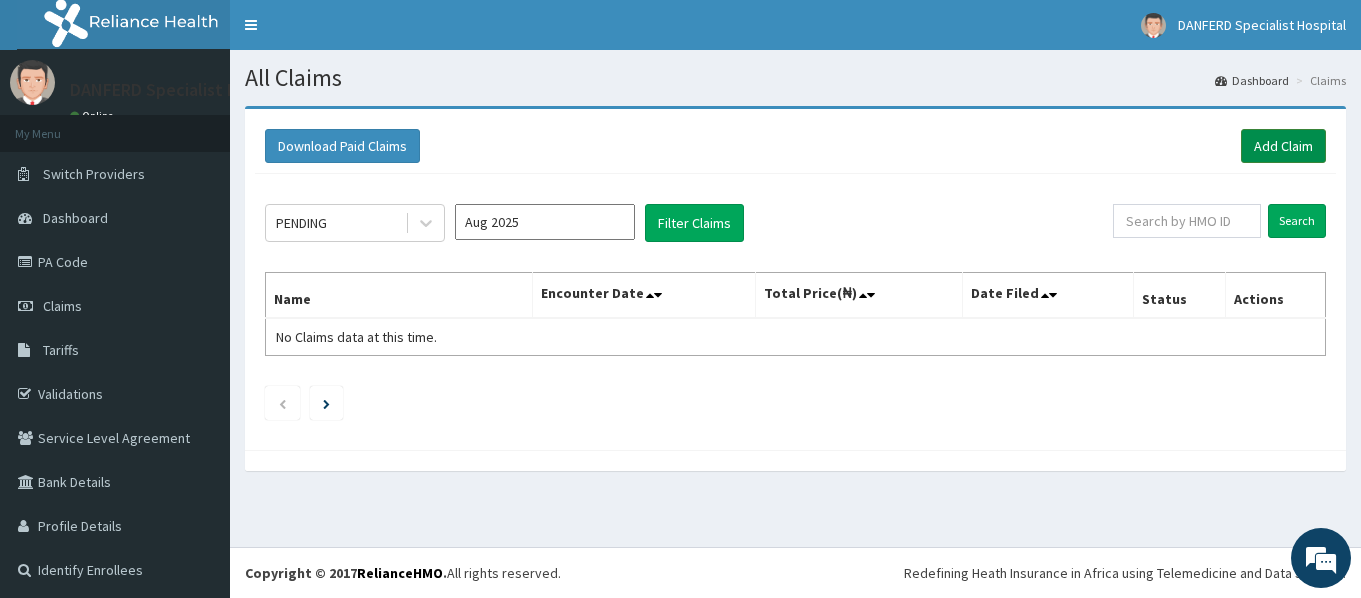 click on "Add Claim" at bounding box center (1283, 146) 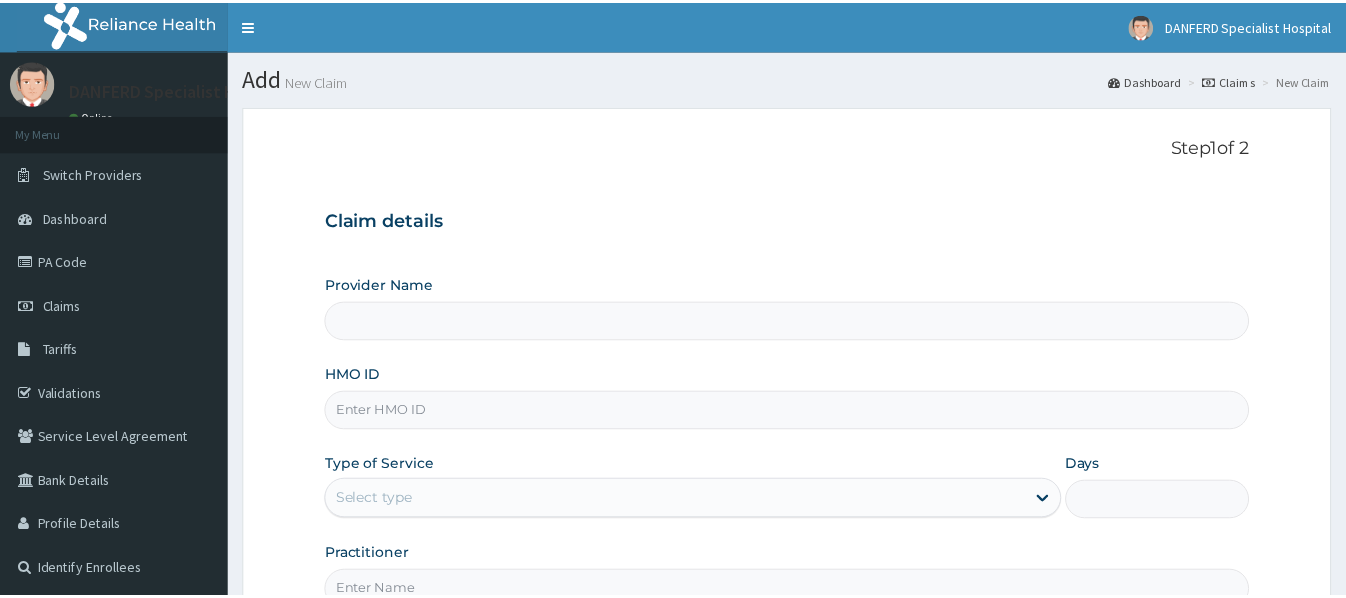 scroll, scrollTop: 0, scrollLeft: 0, axis: both 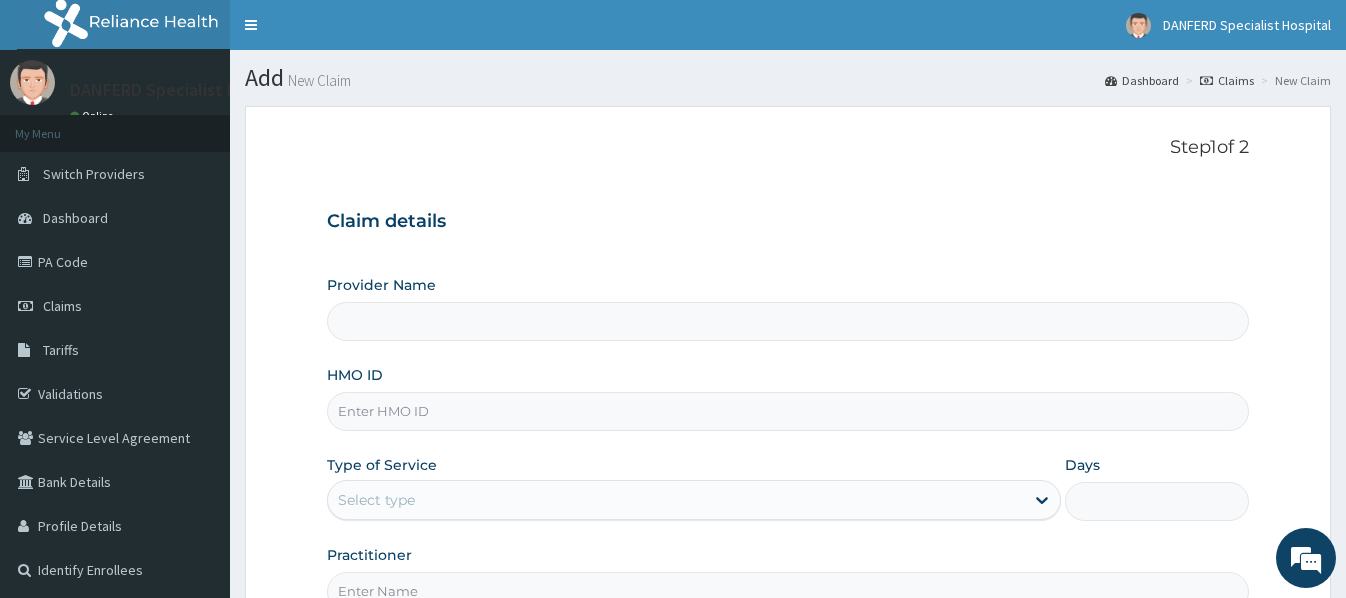 type on "DANFERD SPECIALIST HOSPITAL" 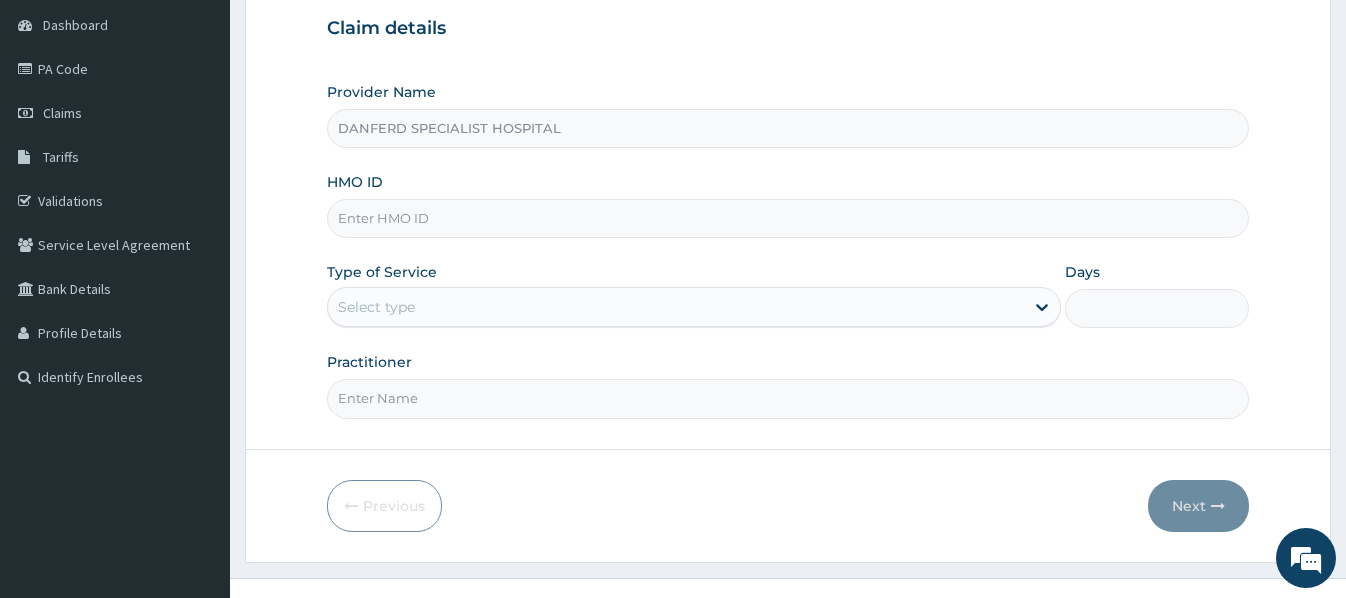 scroll, scrollTop: 200, scrollLeft: 0, axis: vertical 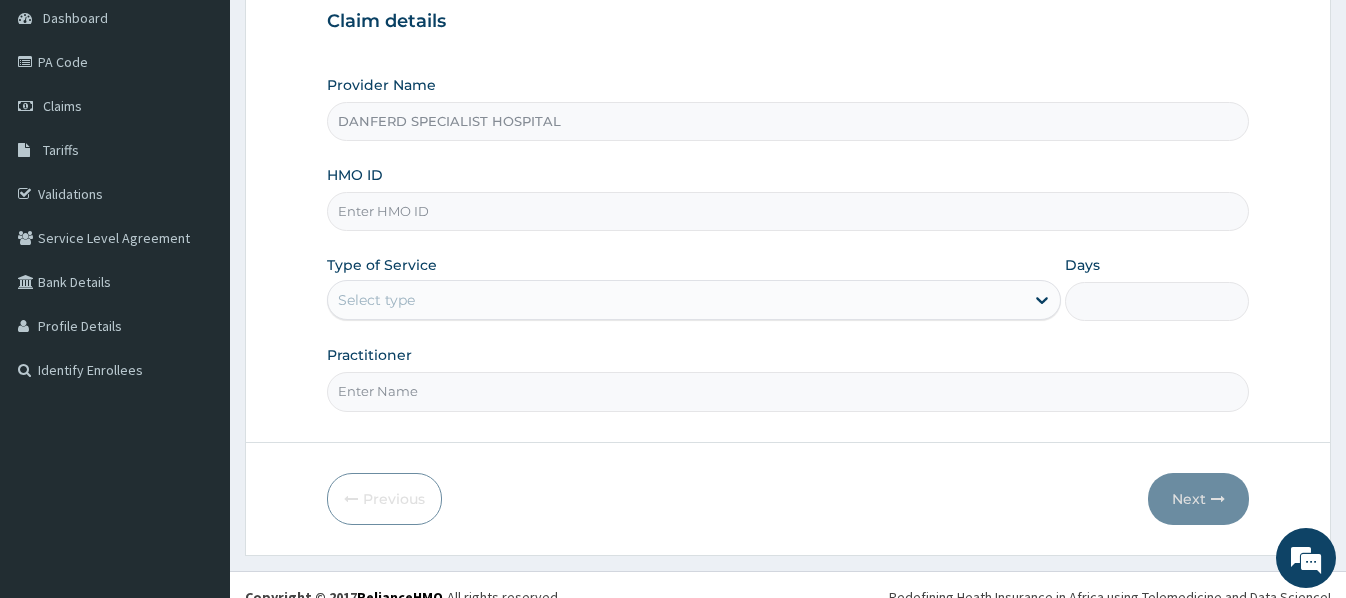click on "HMO ID" at bounding box center (787, 211) 